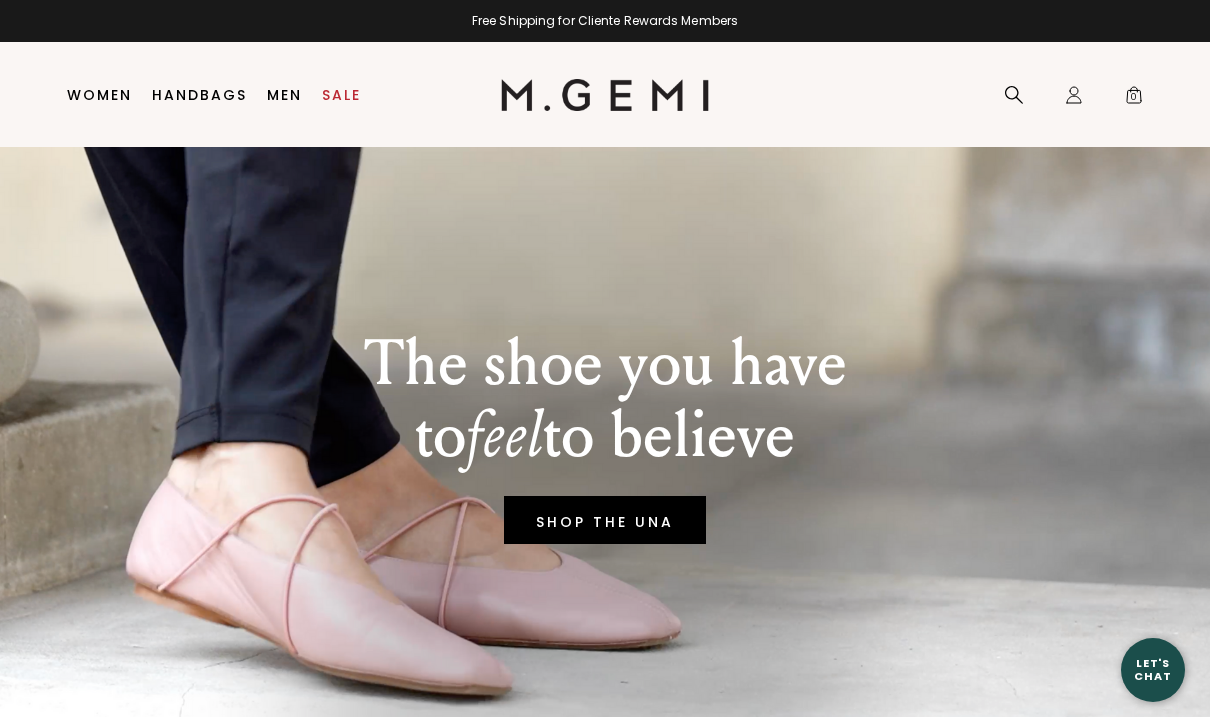 scroll, scrollTop: 107, scrollLeft: 0, axis: vertical 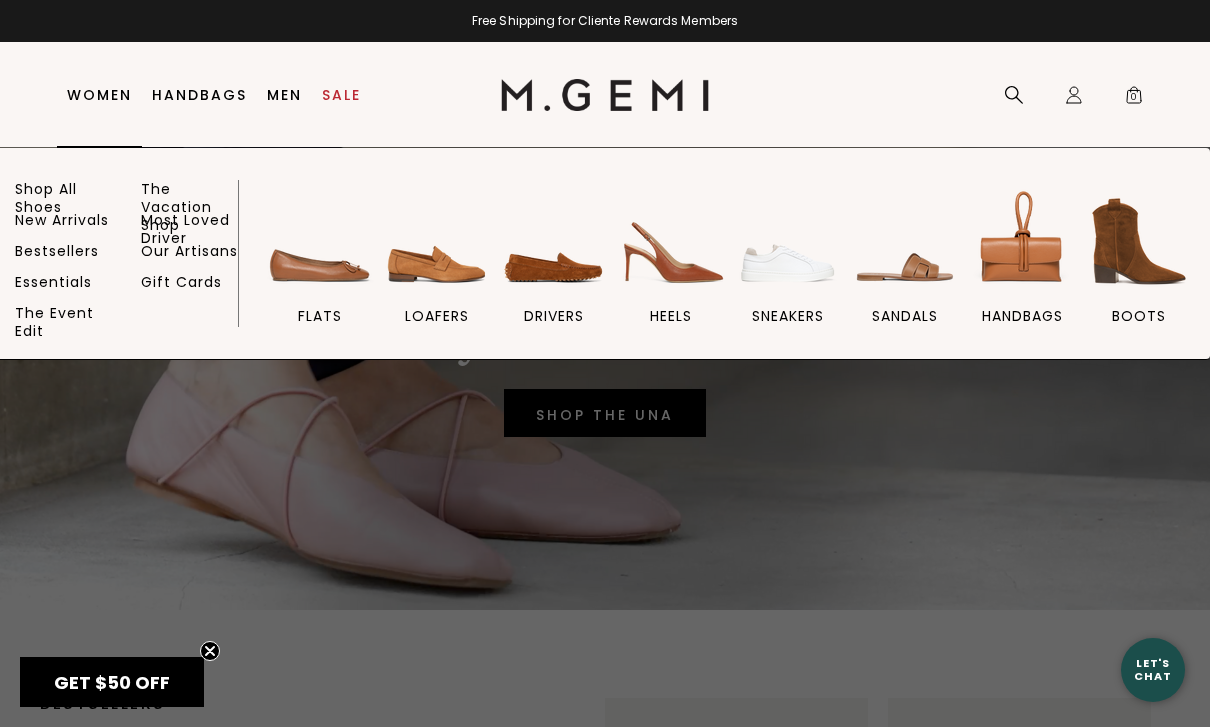 click on "sneakers" at bounding box center [788, 316] 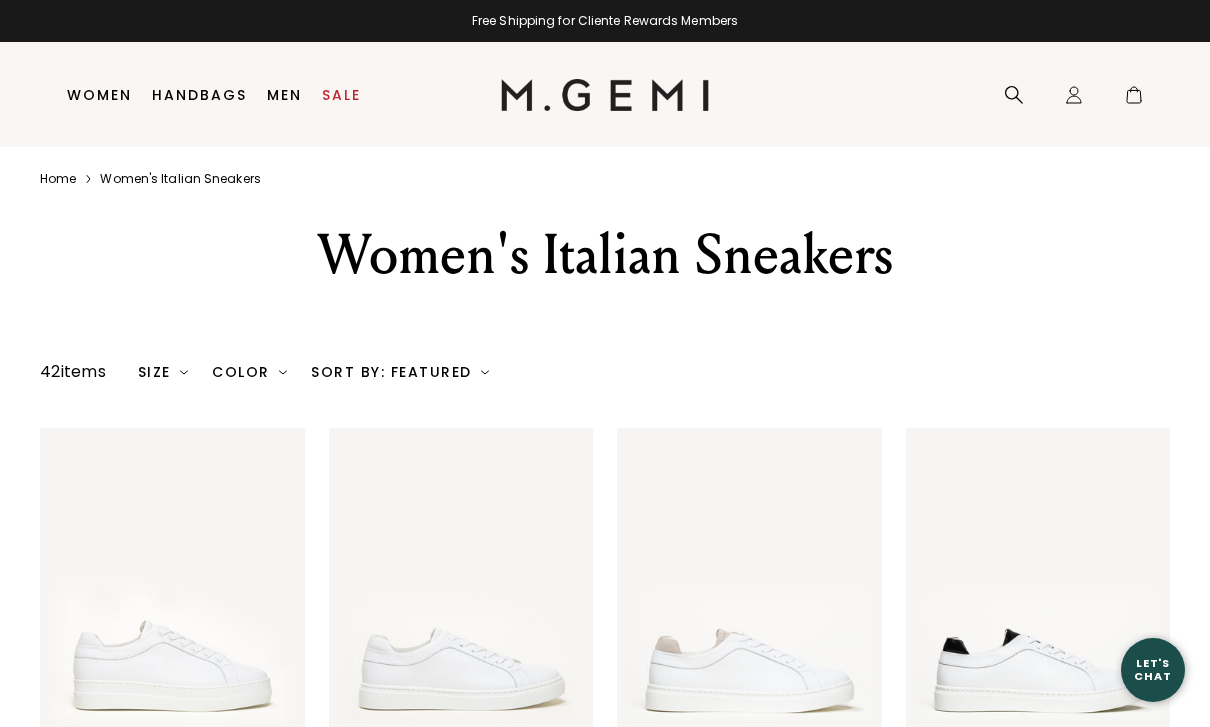 scroll, scrollTop: 0, scrollLeft: 0, axis: both 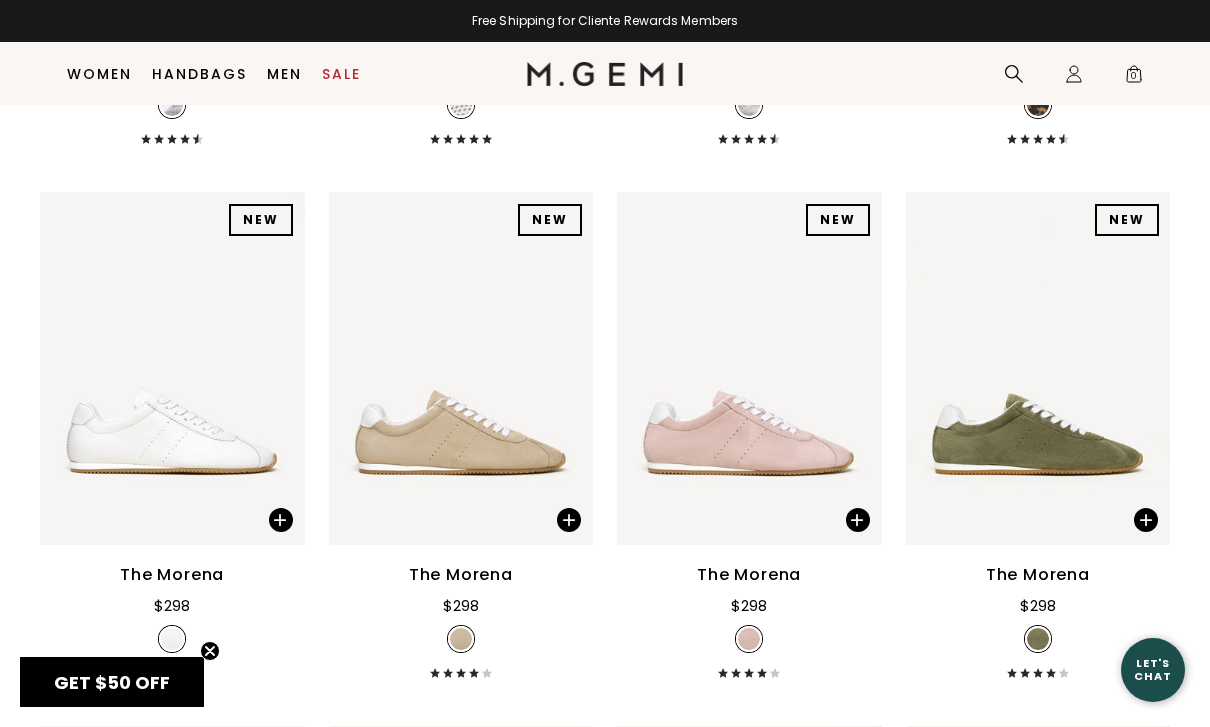 click on "Sale" at bounding box center [341, 74] 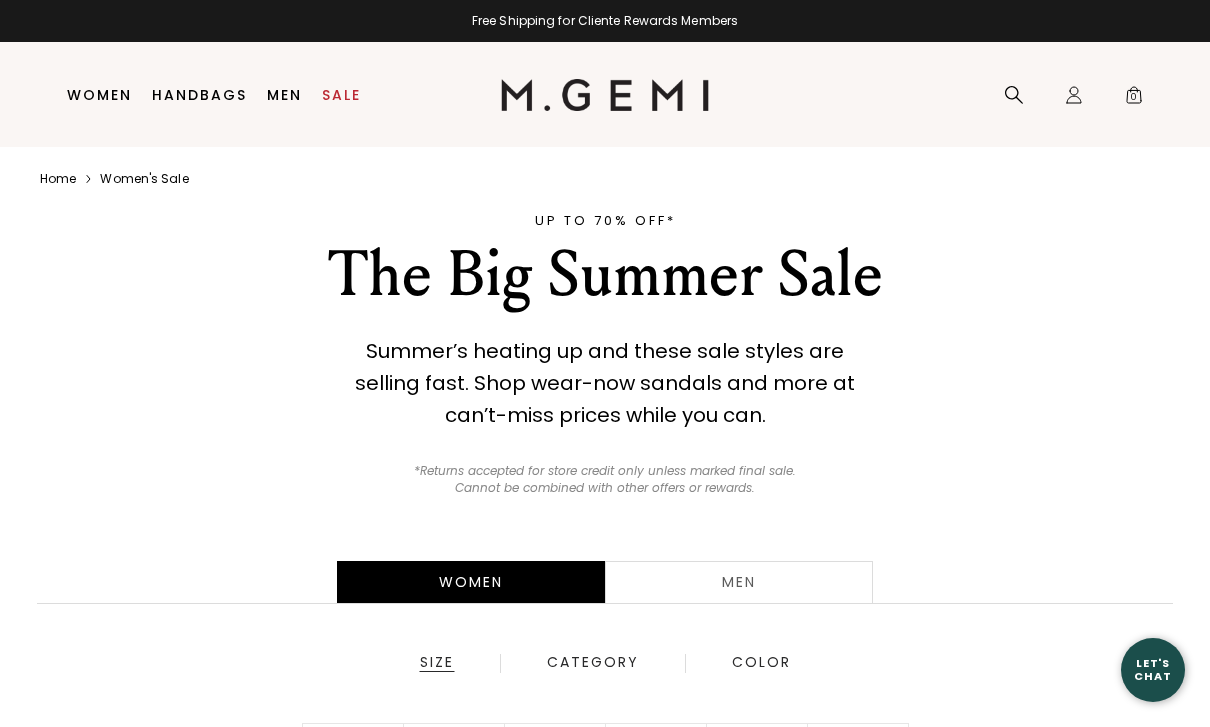 scroll, scrollTop: 0, scrollLeft: 0, axis: both 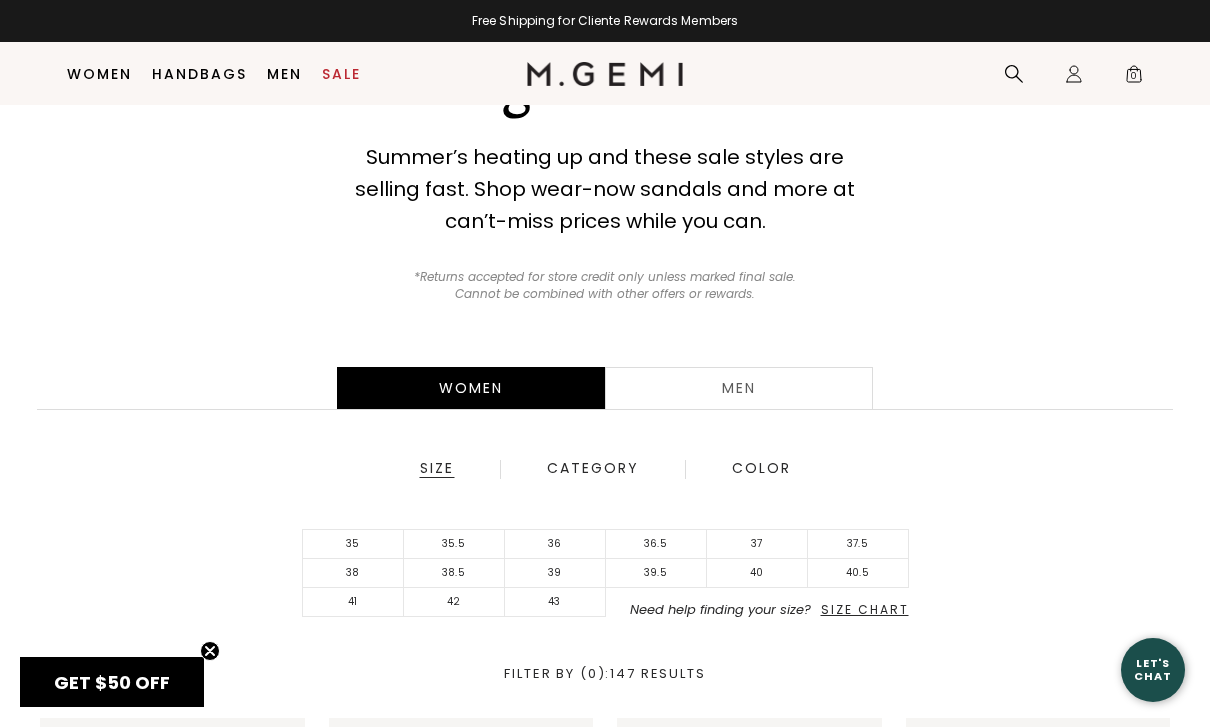 click on "35" at bounding box center (353, 544) 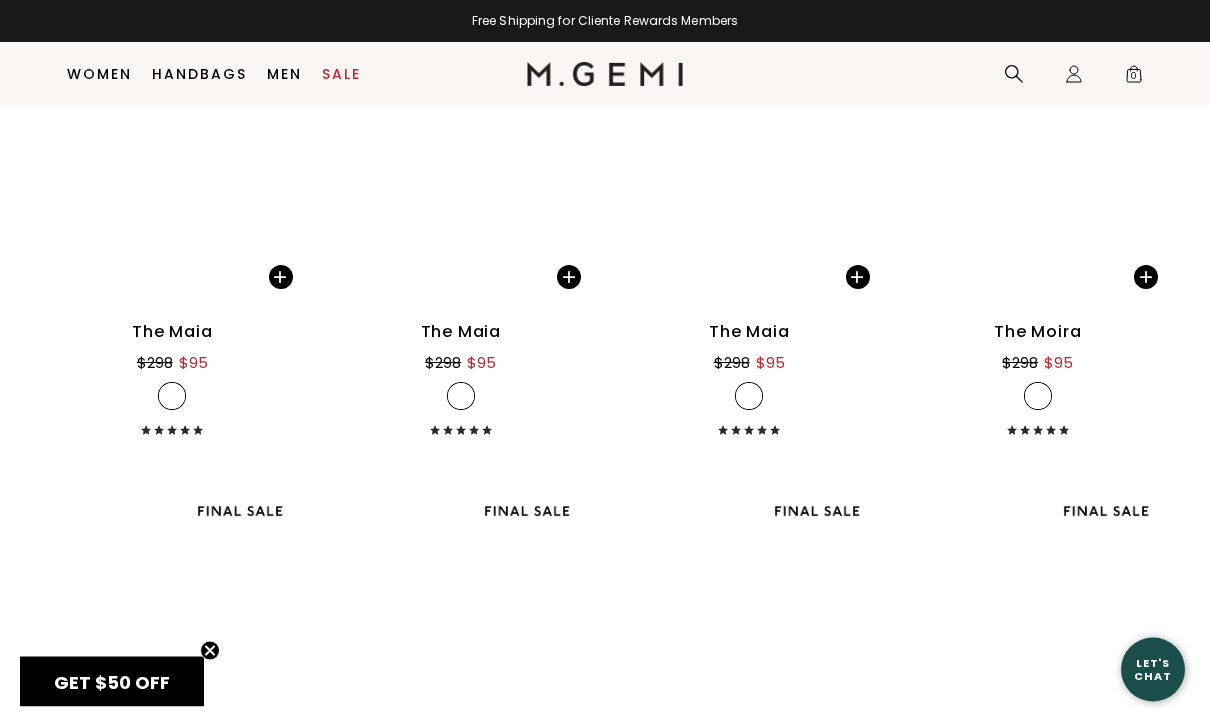 scroll, scrollTop: 8970, scrollLeft: 0, axis: vertical 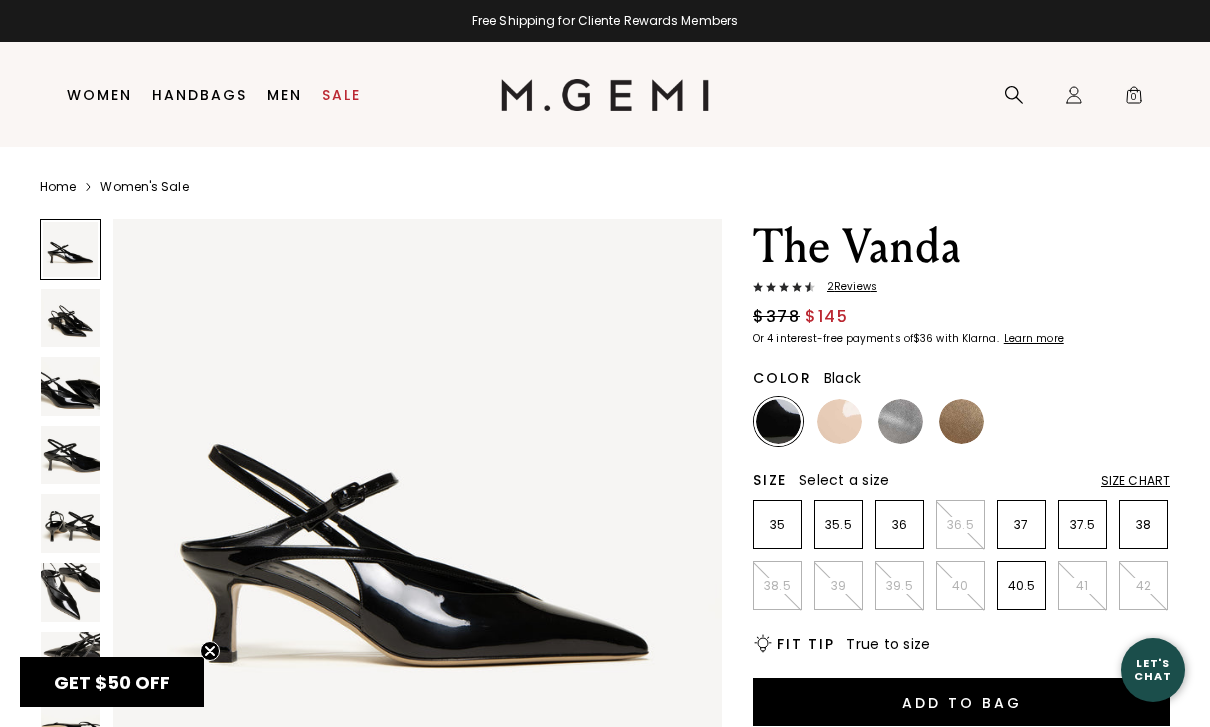 click at bounding box center (839, 421) 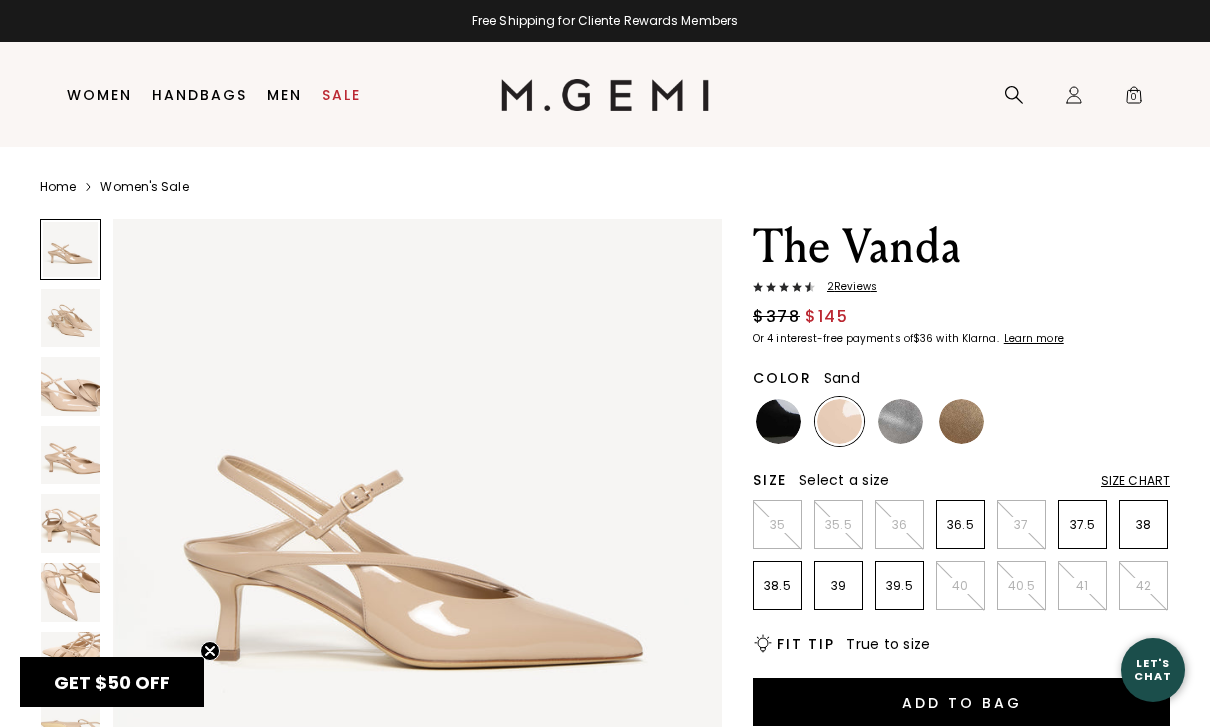 click at bounding box center [70, 318] 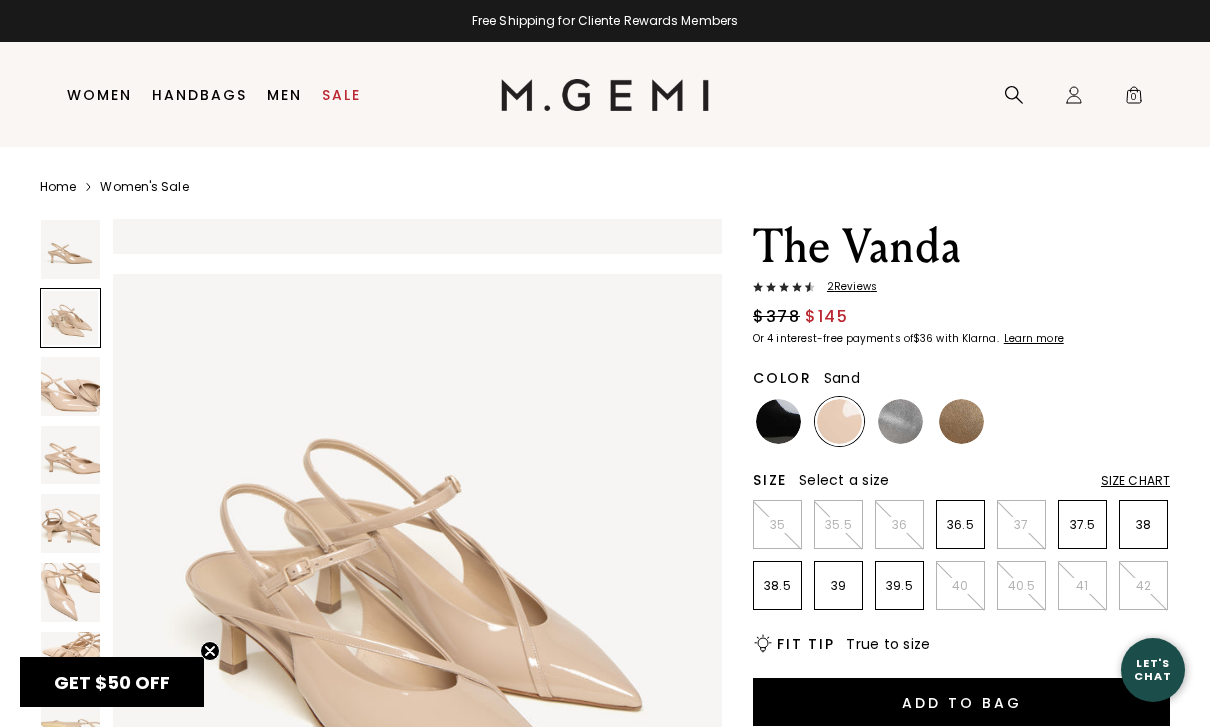 scroll, scrollTop: 629, scrollLeft: 0, axis: vertical 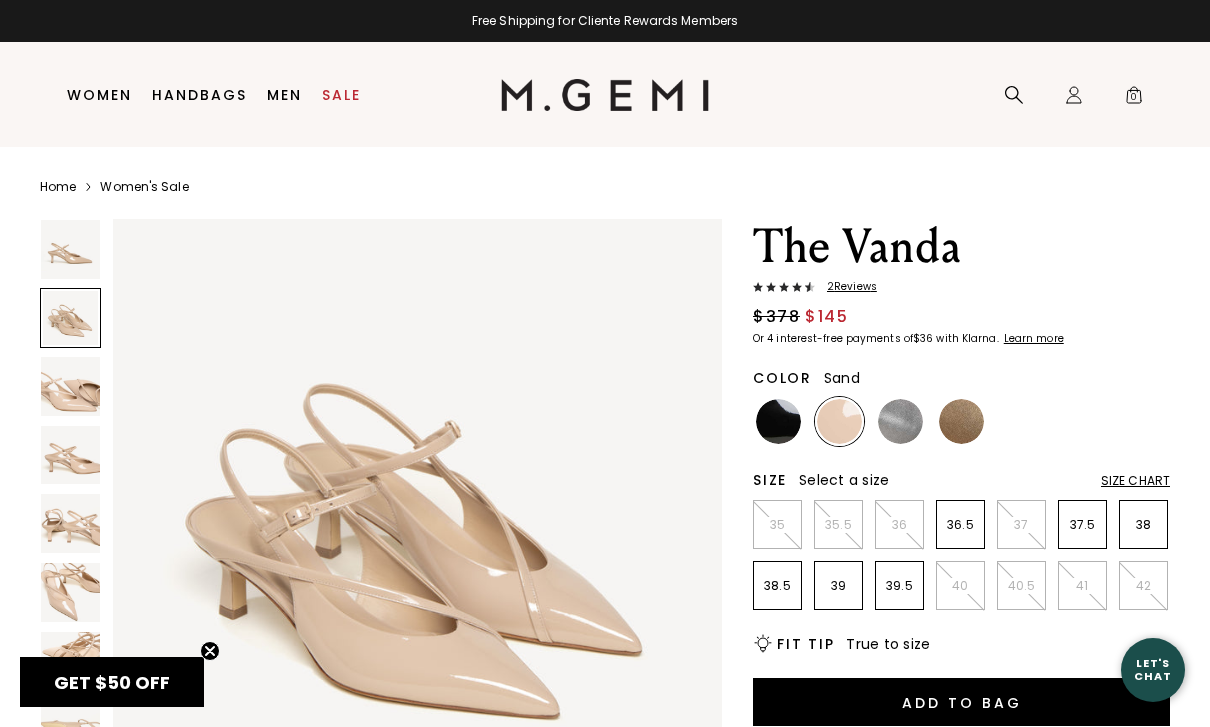 click at bounding box center (70, 386) 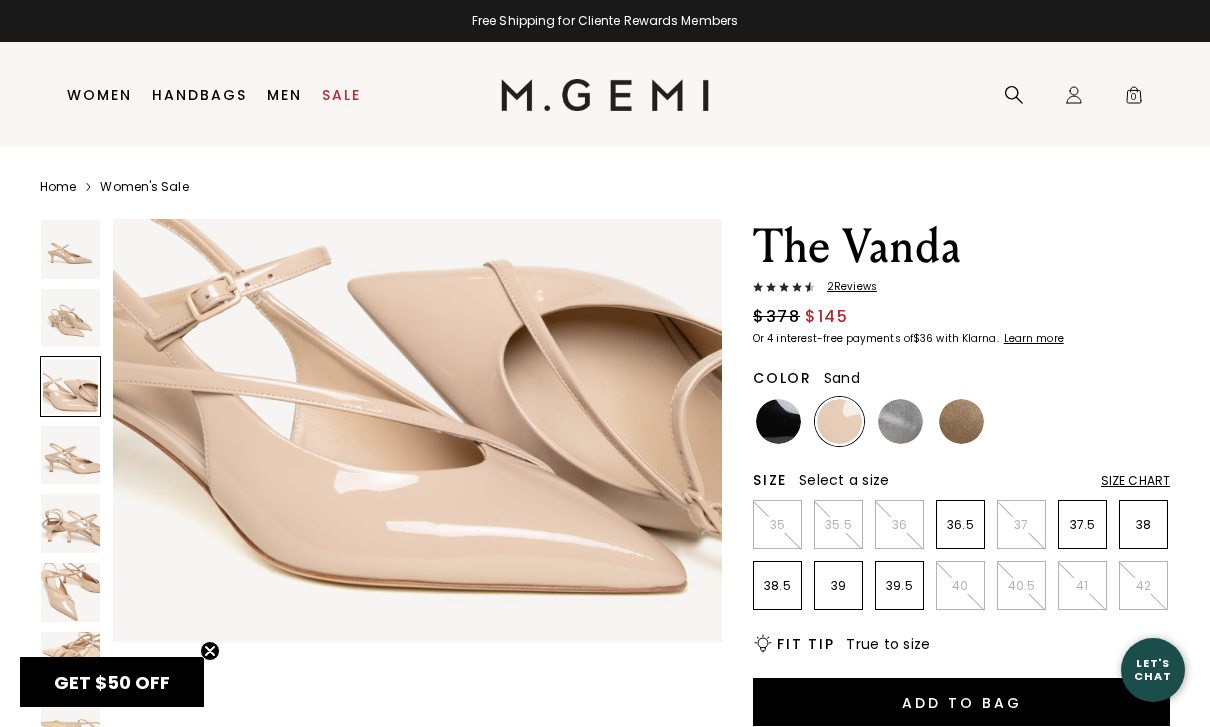 scroll, scrollTop: 1445, scrollLeft: 0, axis: vertical 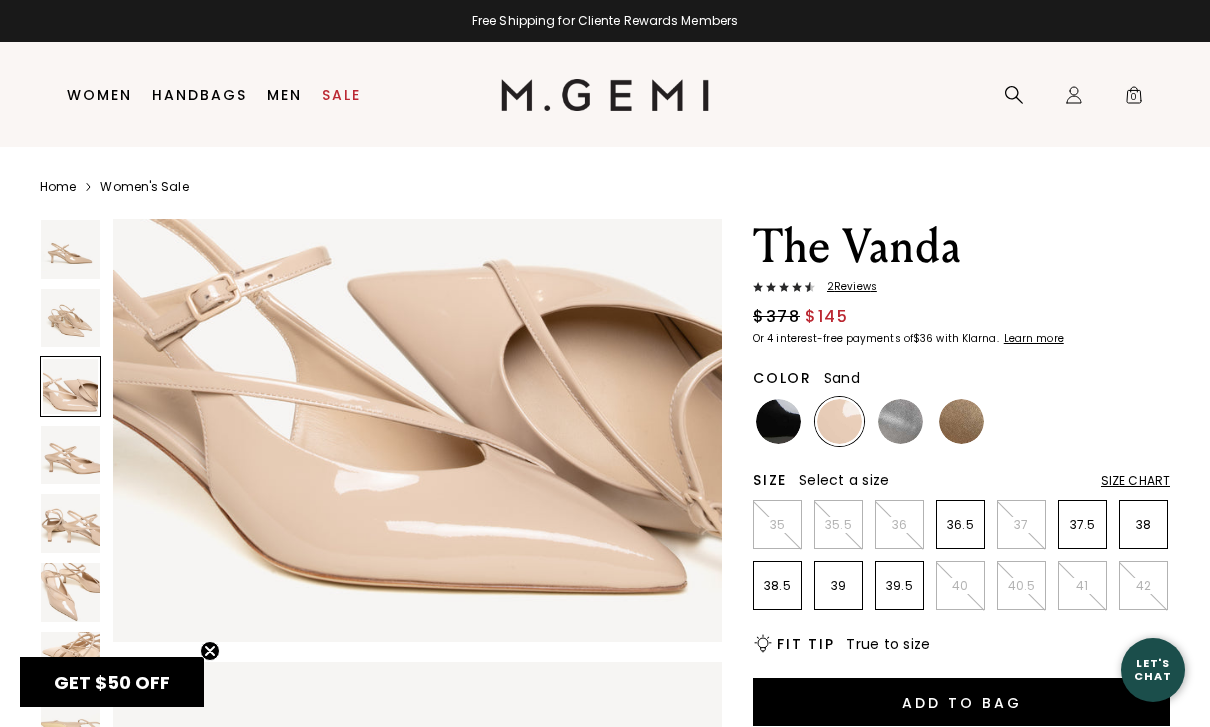 click at bounding box center [70, 455] 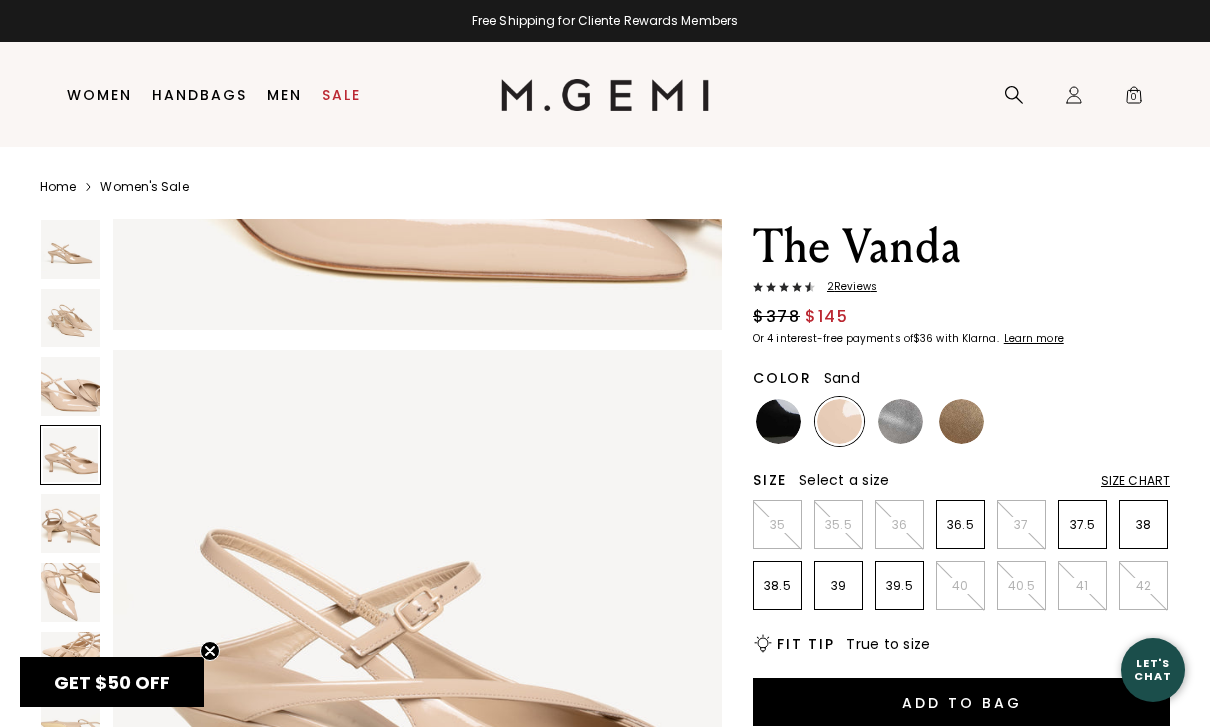 scroll, scrollTop: 1888, scrollLeft: 0, axis: vertical 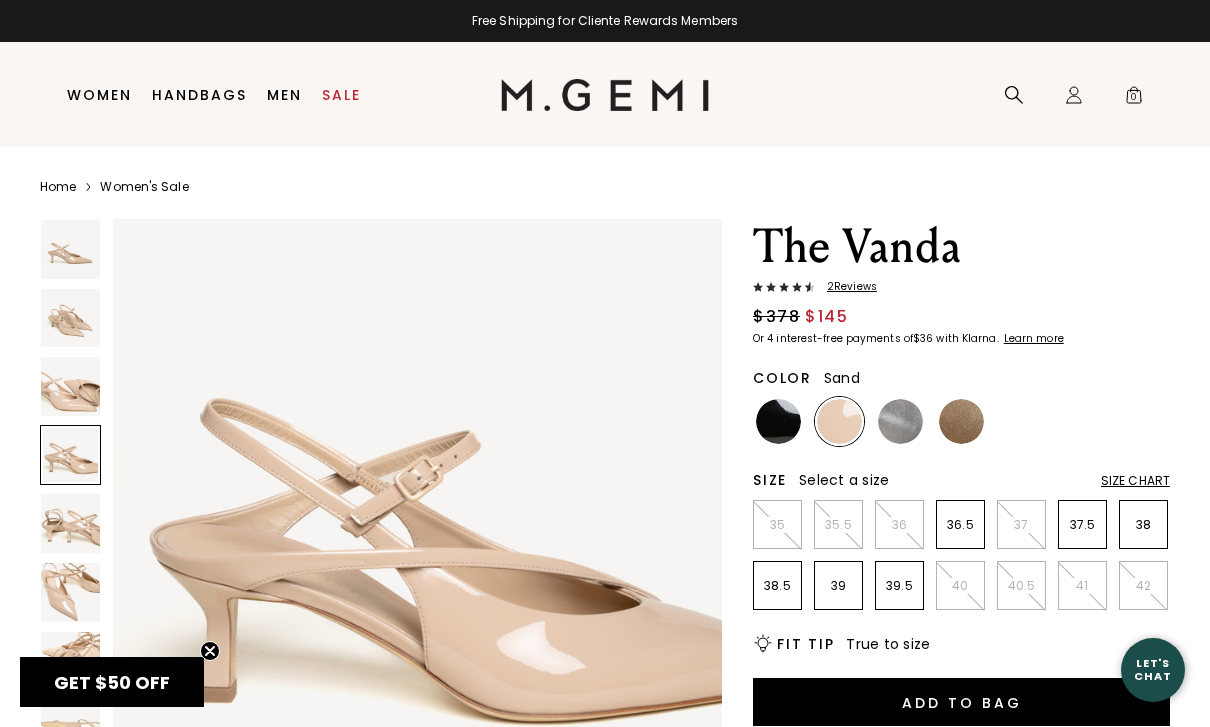 click on "2  Review s" at bounding box center [846, 287] 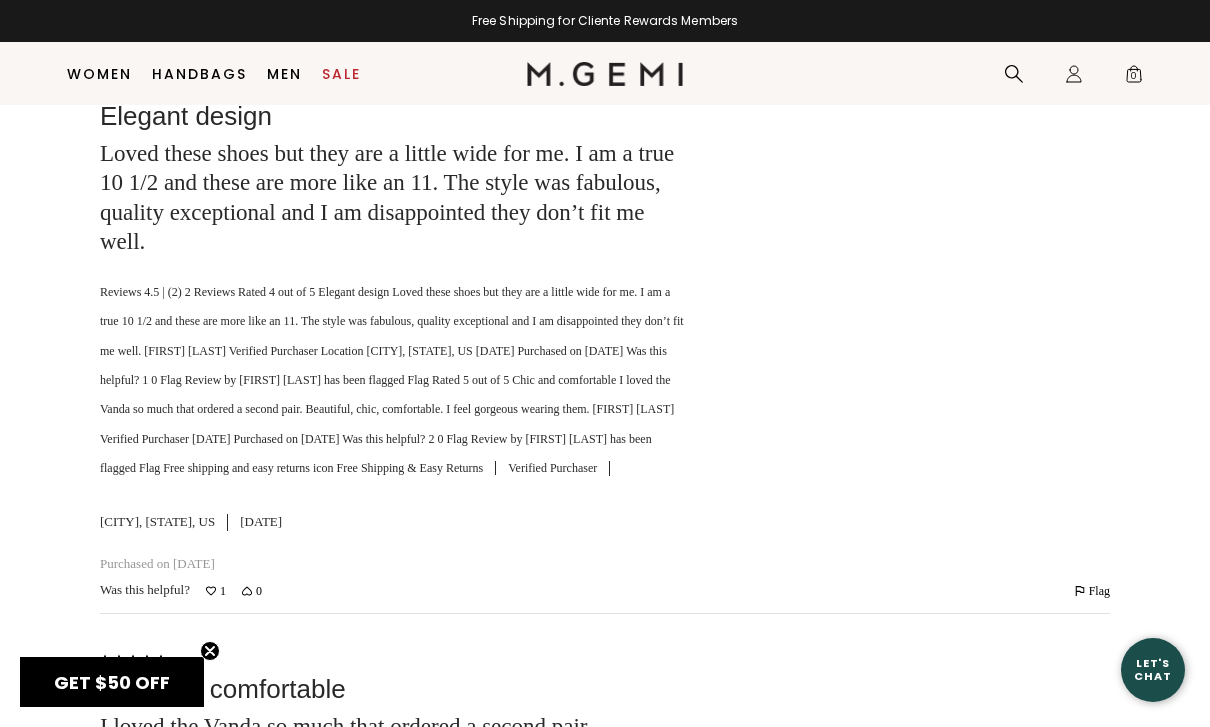 click on "Reviews   4.5  |  (2)
2 Reviews Rated 4 out of 5 Elegant design Loved these shoes but they are a little wide for me. I am a true 10 1/2 and these are more like an 11. The style was fabulous, quality exceptional and I am disappointed they don’t fit me well.   Mary S Verified Purchaser Location Huntington Beach, CA, US Apr 2, 2025 Purchased on Mar 15, 2025 Was this helpful? 1 0 Flag Review by Mary S has been flagged Flag Rated 5 out of 5 Chic and comfortable I loved the Vanda so much that ordered a second pair. Beautiful, chic, comfortable. I feel gorgeous wearing them.   Liuska P Verified Purchaser Apr 2, 2025 Purchased on Mar 15, 2025 Was this helpful? 2 0 Flag Review by Liuska P has been flagged Flag
Free shipping and easy returns icon
Free Shipping & Easy Returns" at bounding box center (605, 548) 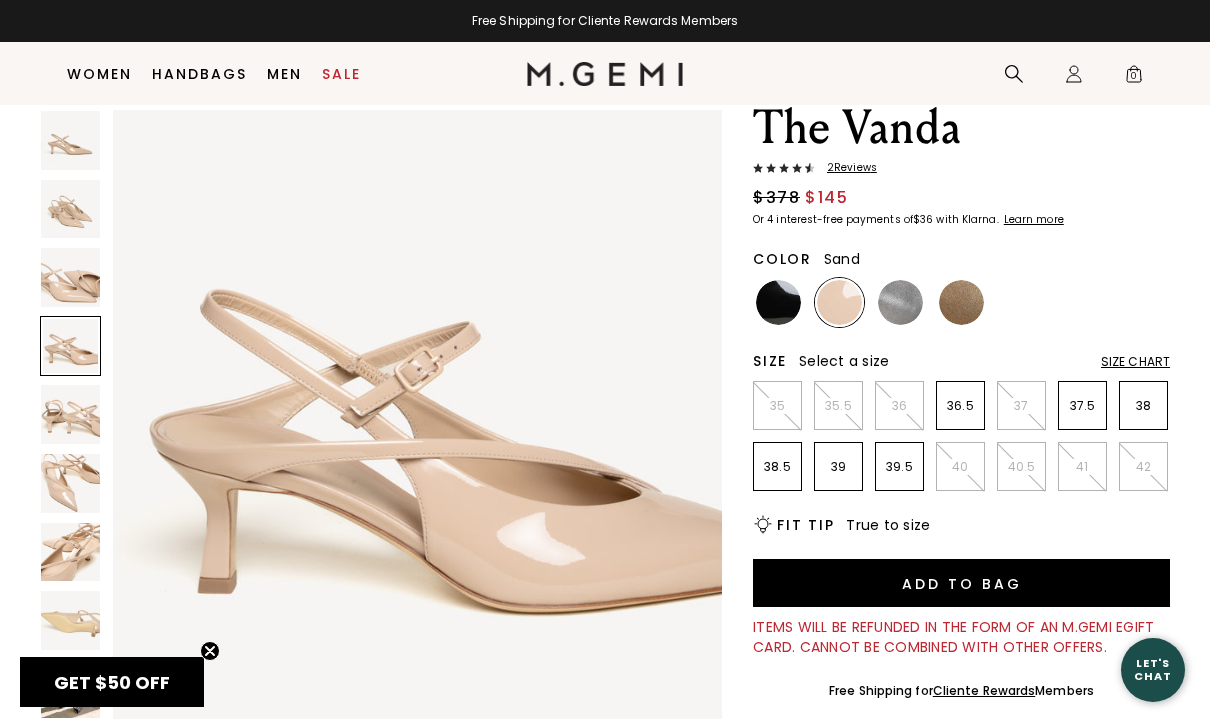 scroll, scrollTop: 18, scrollLeft: 0, axis: vertical 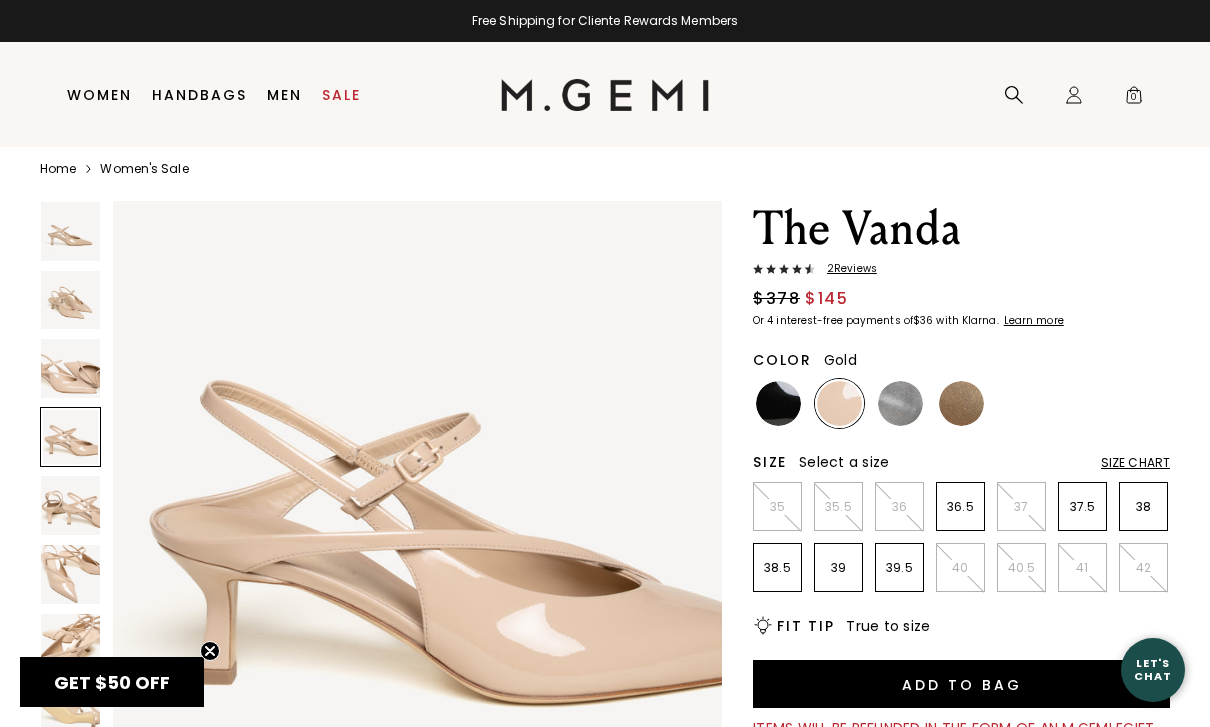 click at bounding box center (961, 403) 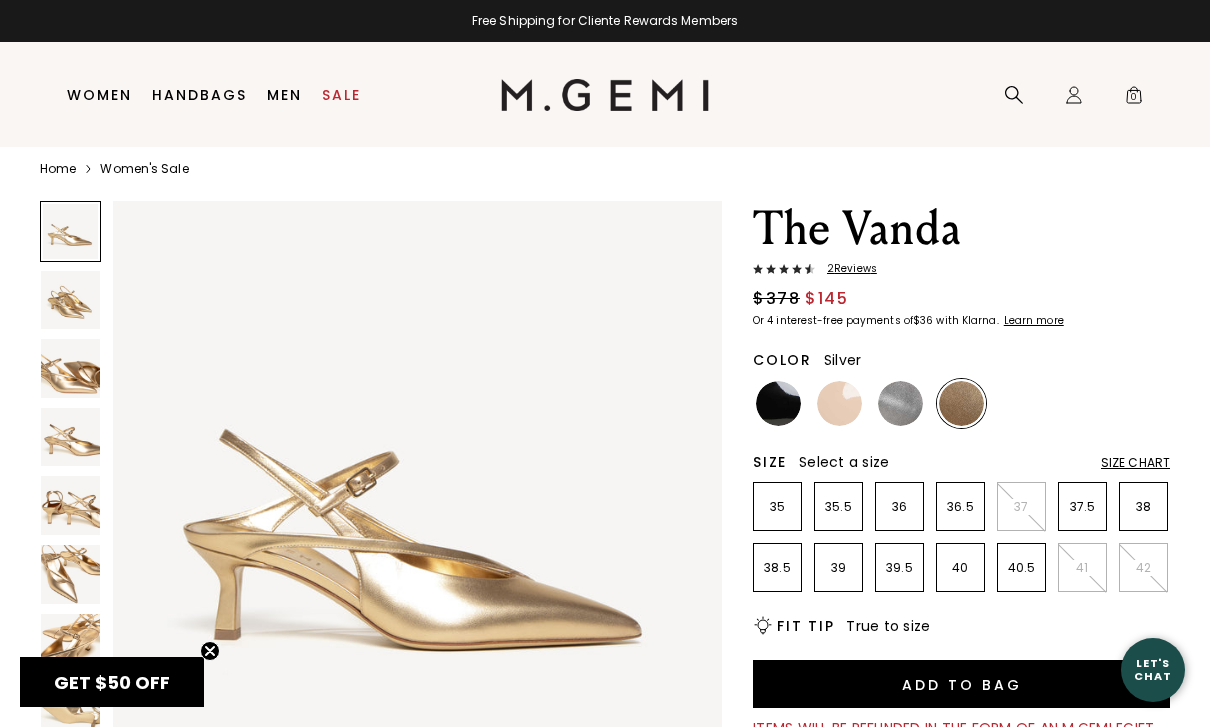 click at bounding box center (900, 403) 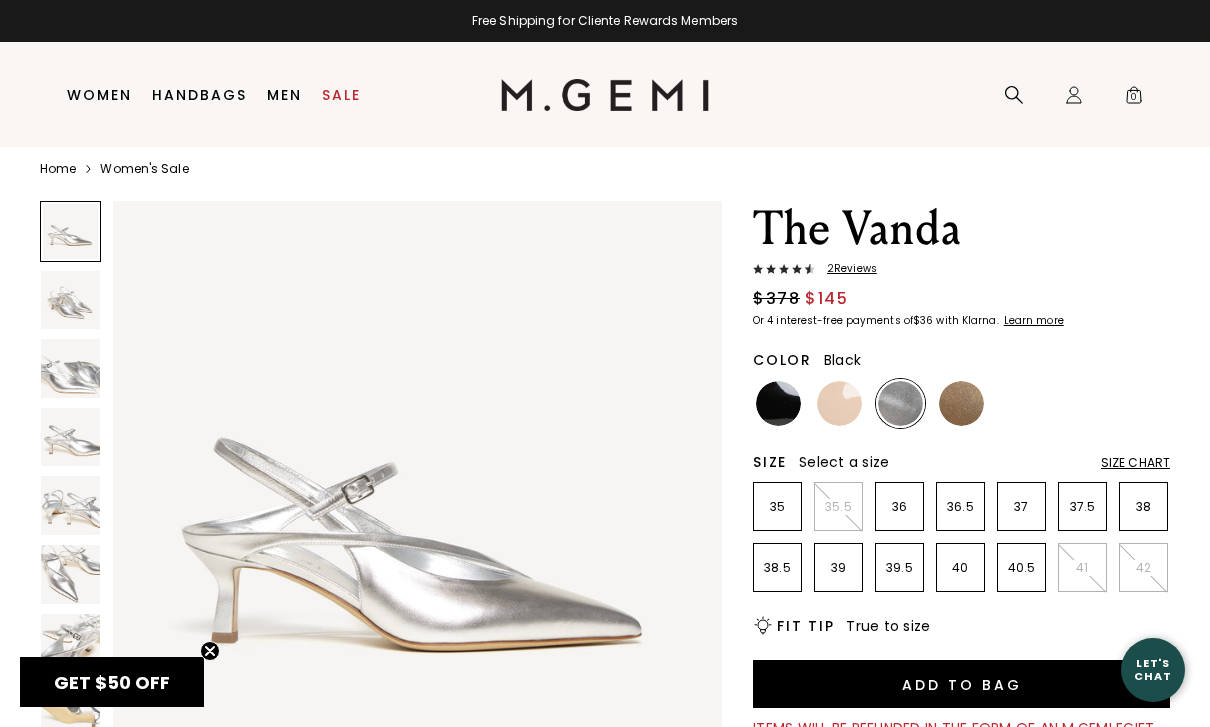 click at bounding box center (778, 403) 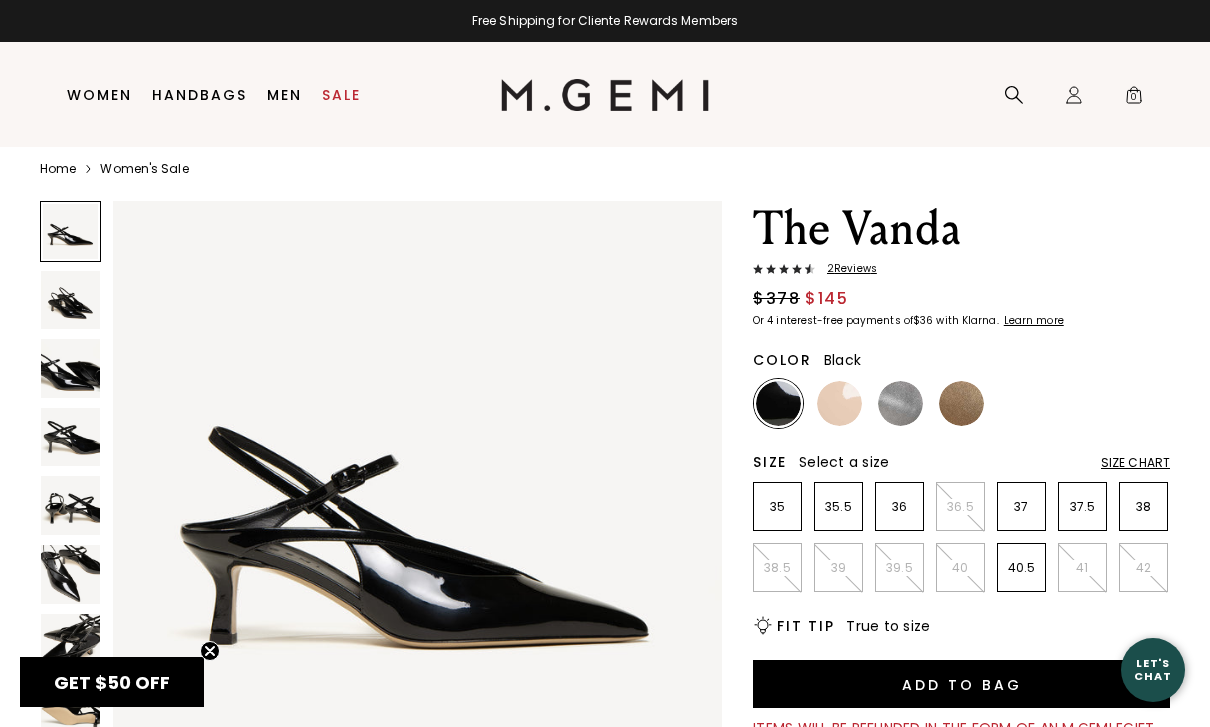 click at bounding box center [70, 437] 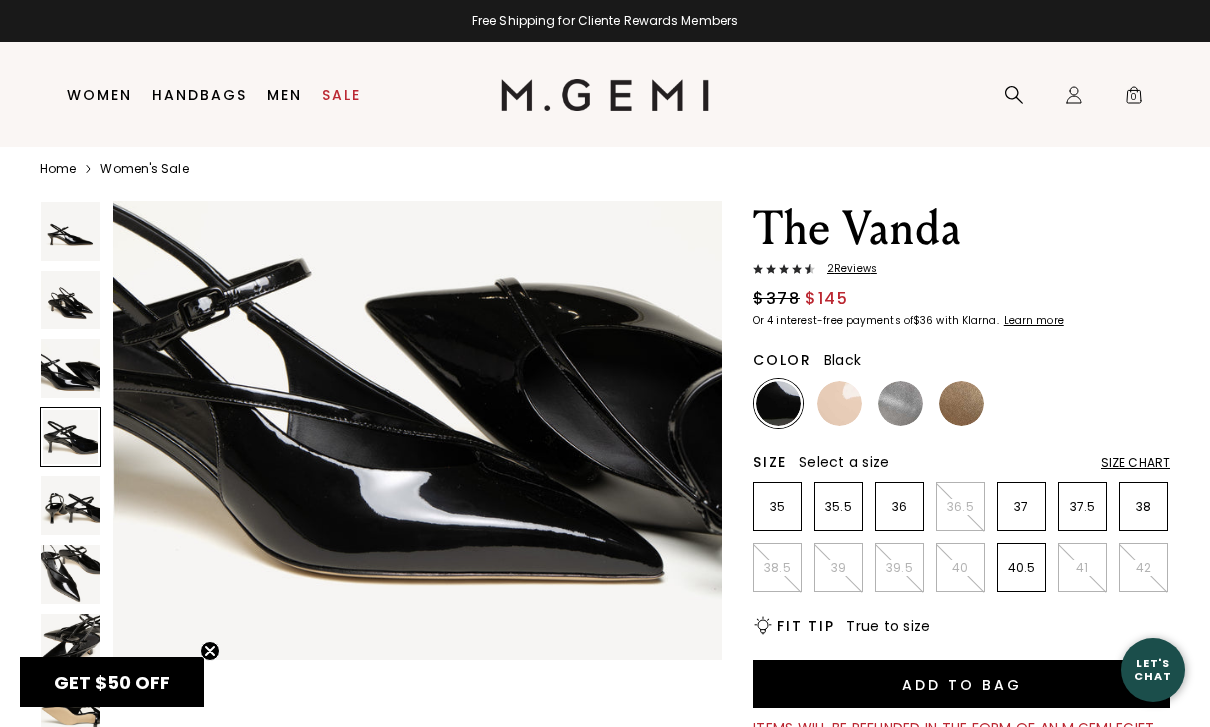 scroll, scrollTop: 1888, scrollLeft: 0, axis: vertical 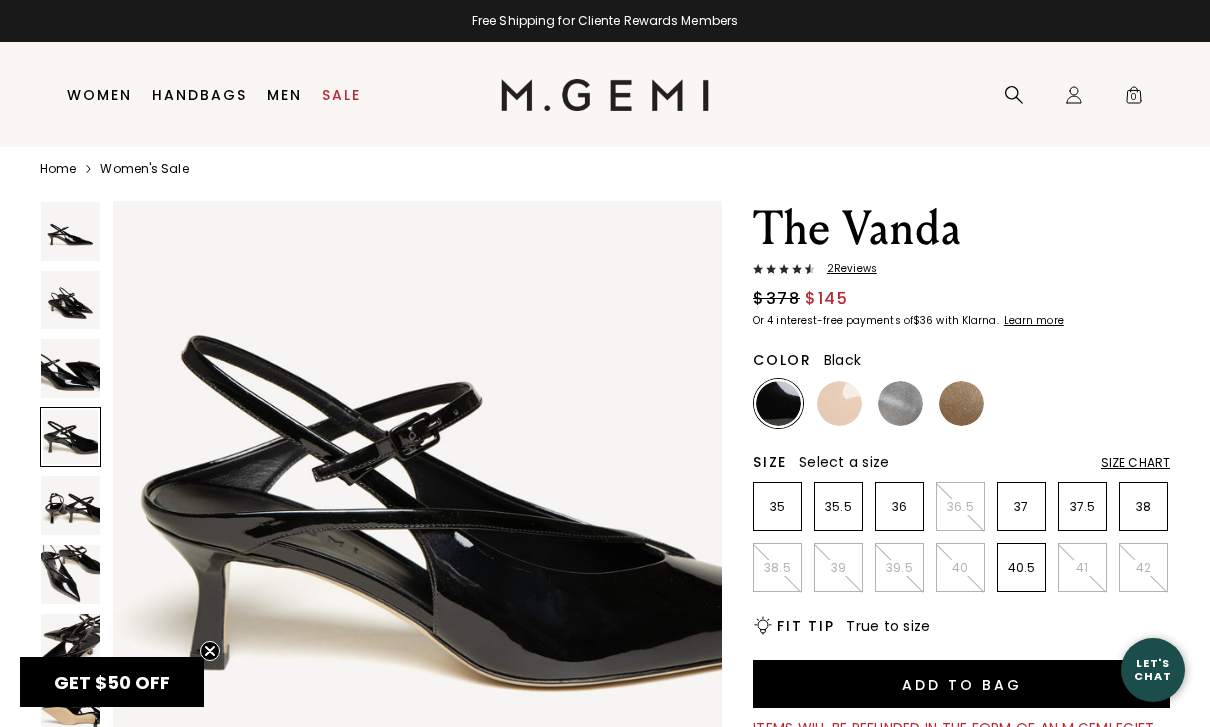 click at bounding box center (70, 574) 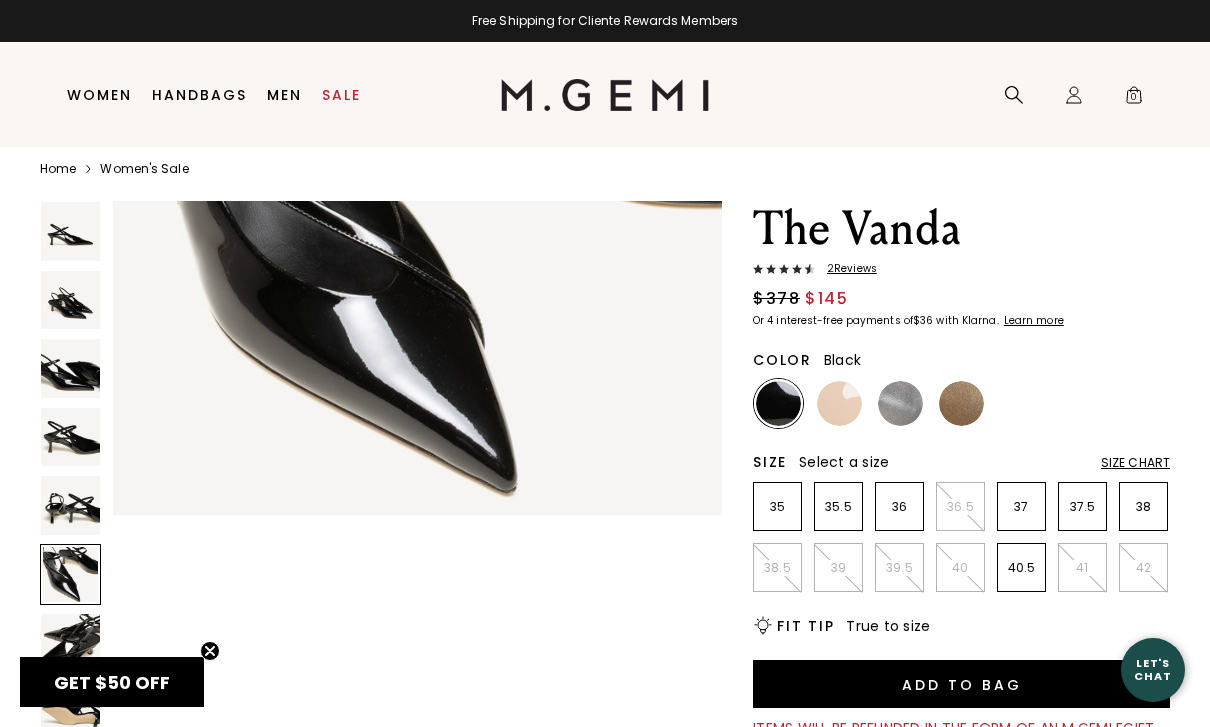 scroll, scrollTop: 3438, scrollLeft: 0, axis: vertical 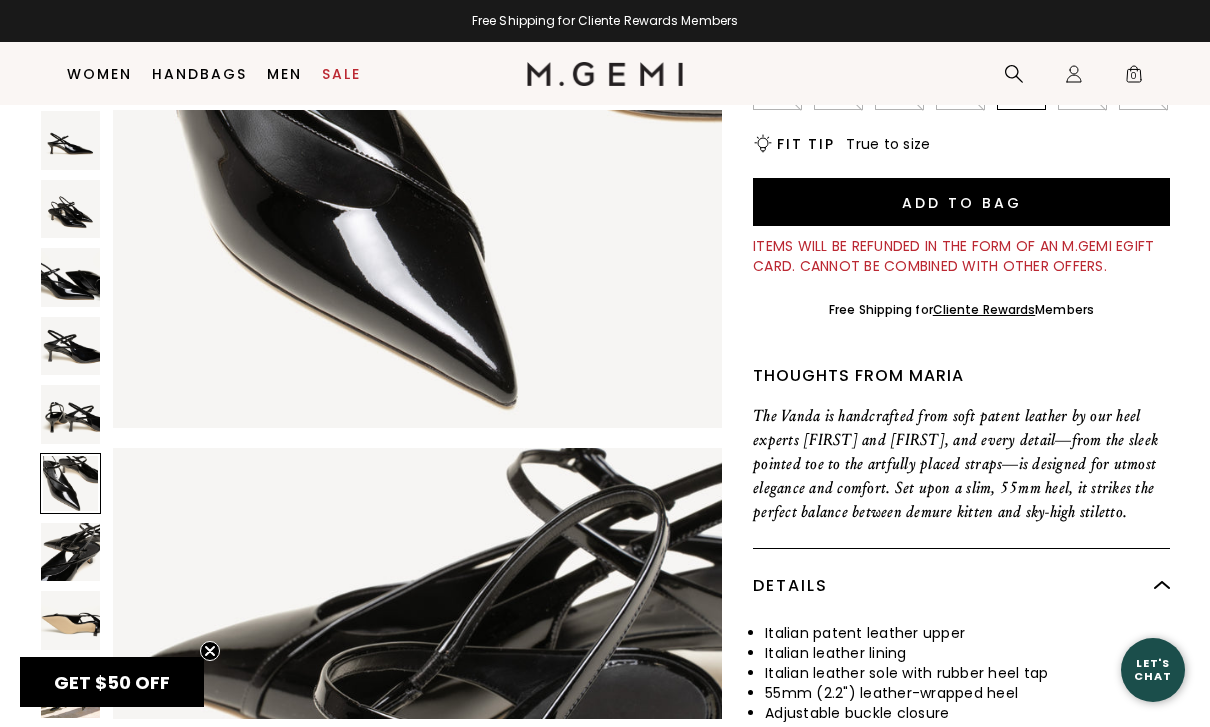 click at bounding box center [70, 689] 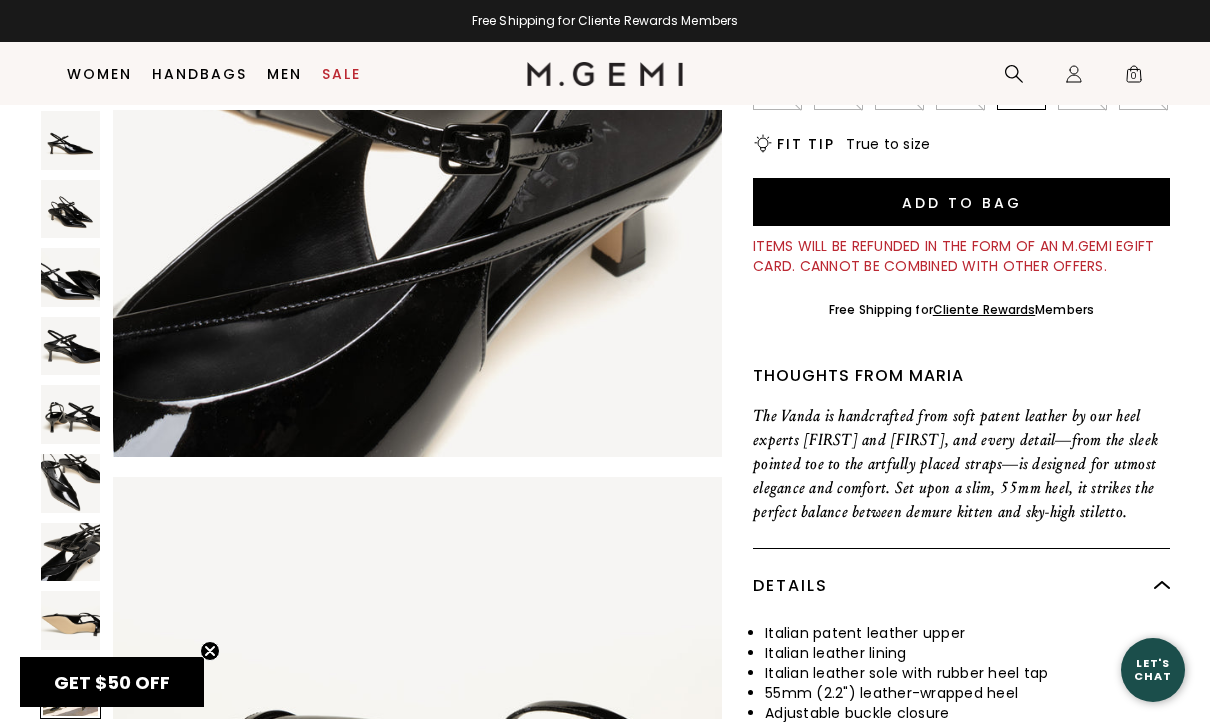 scroll, scrollTop: 5035, scrollLeft: 0, axis: vertical 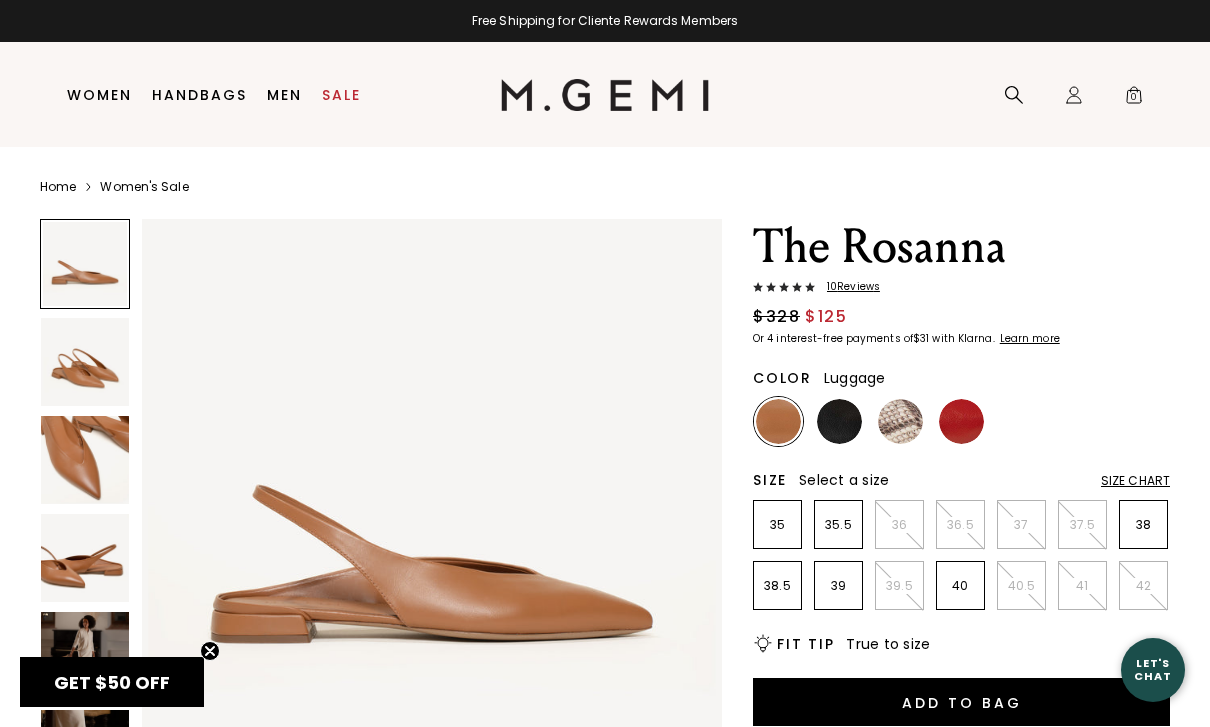 click at bounding box center [85, 460] 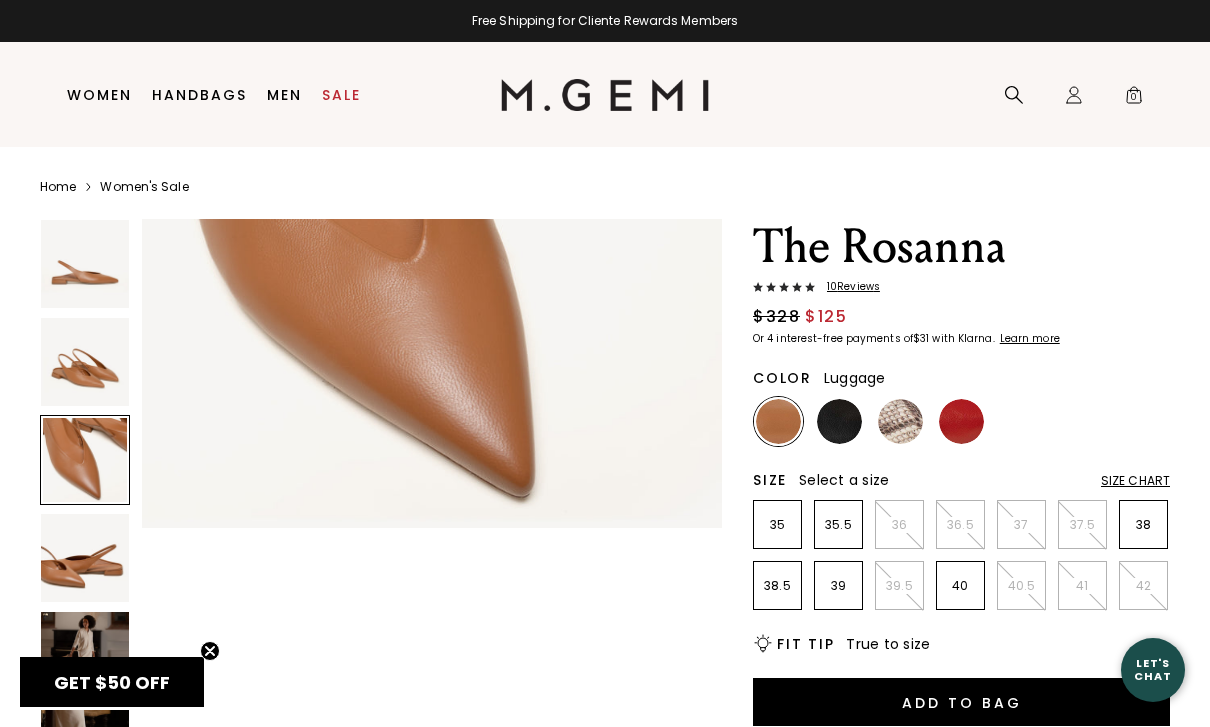 scroll, scrollTop: 1471, scrollLeft: 0, axis: vertical 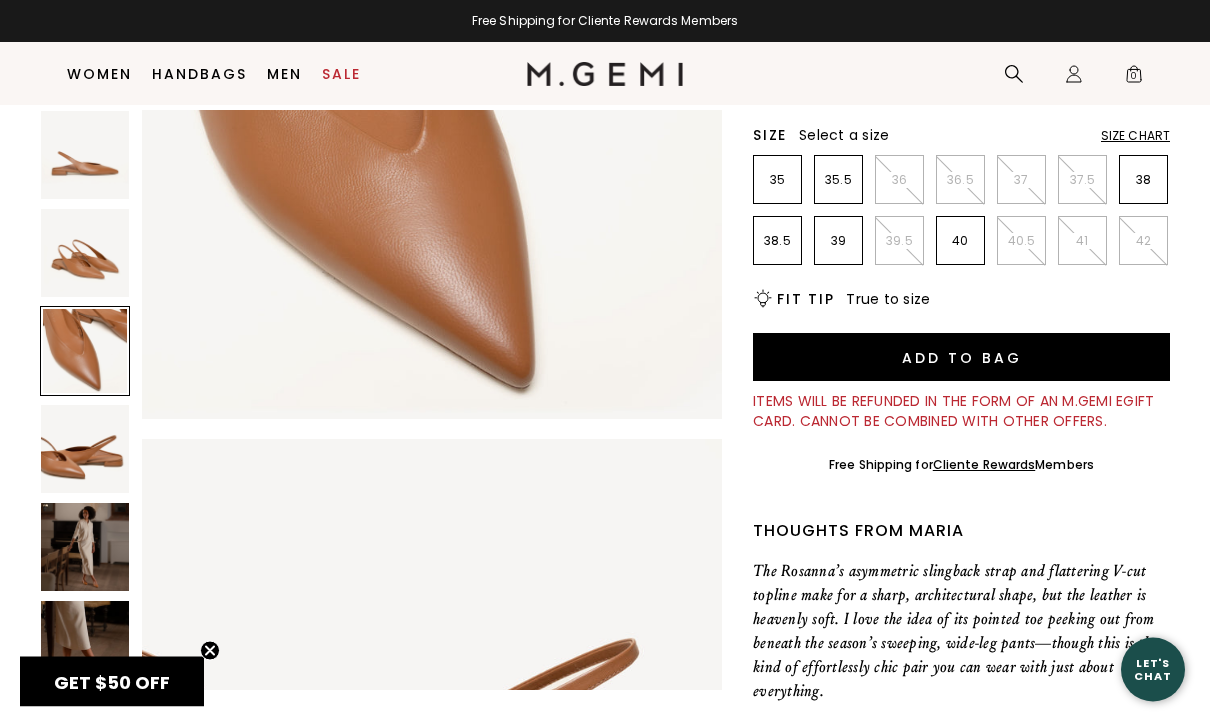 click at bounding box center (85, 547) 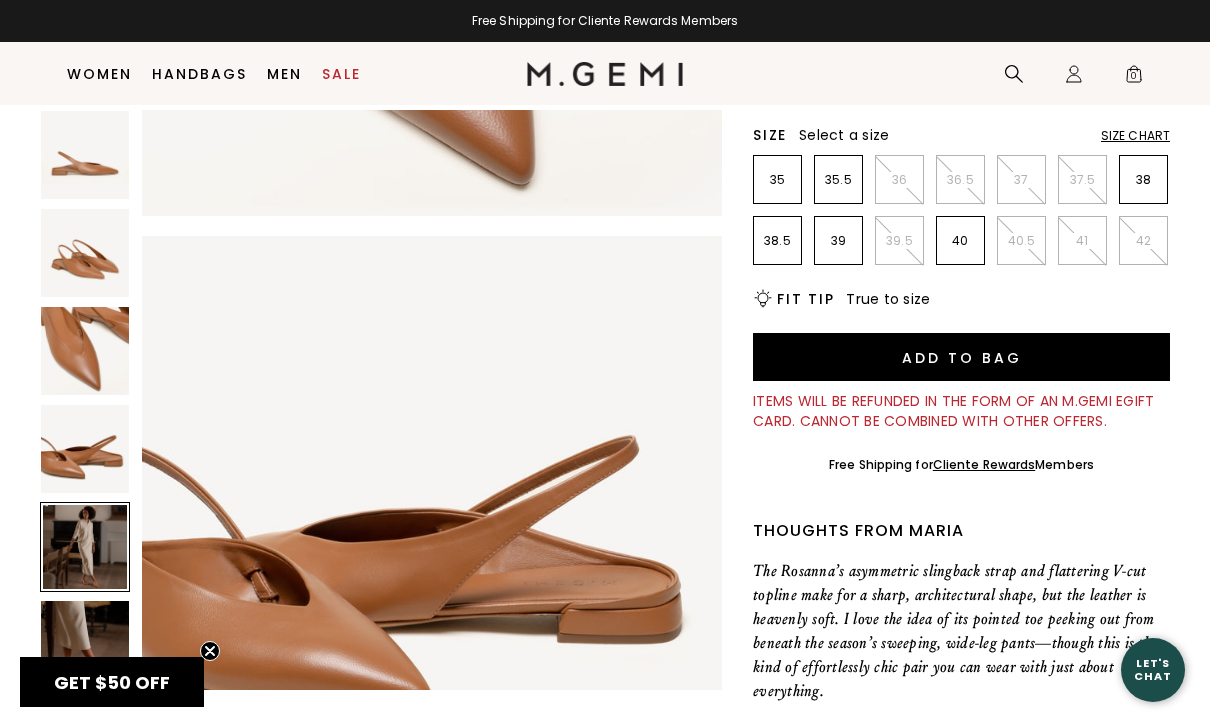 scroll, scrollTop: 2400, scrollLeft: 0, axis: vertical 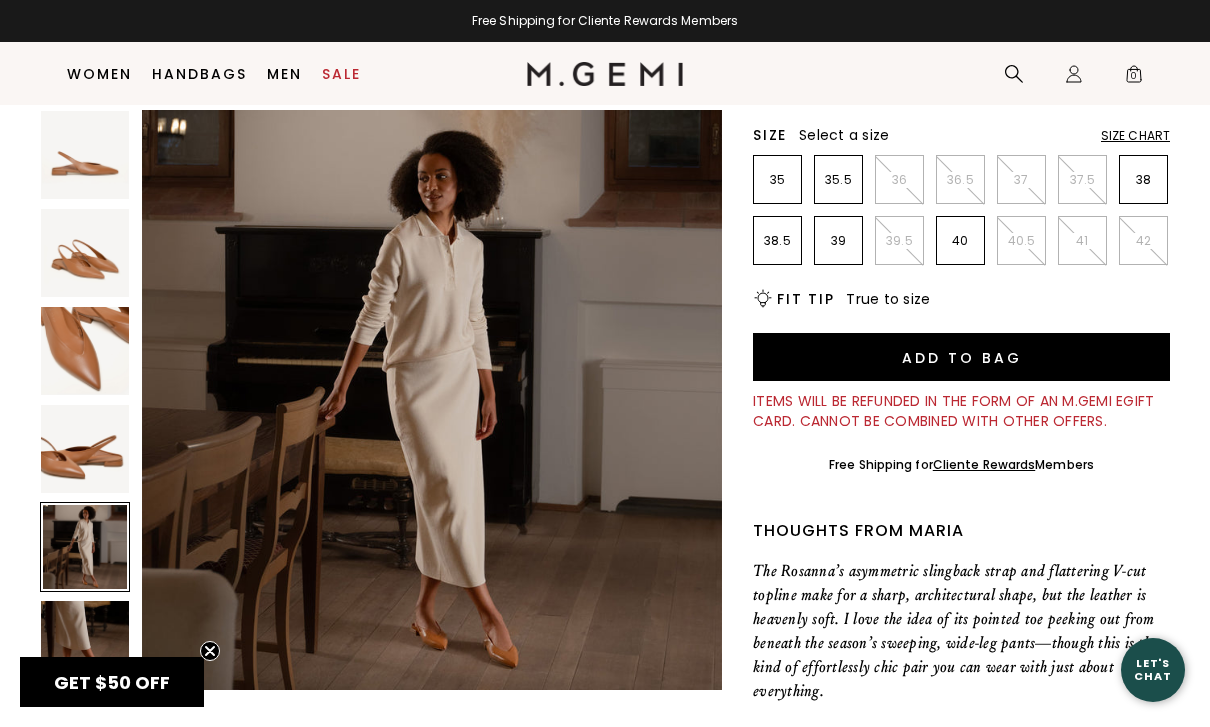 click at bounding box center (85, 645) 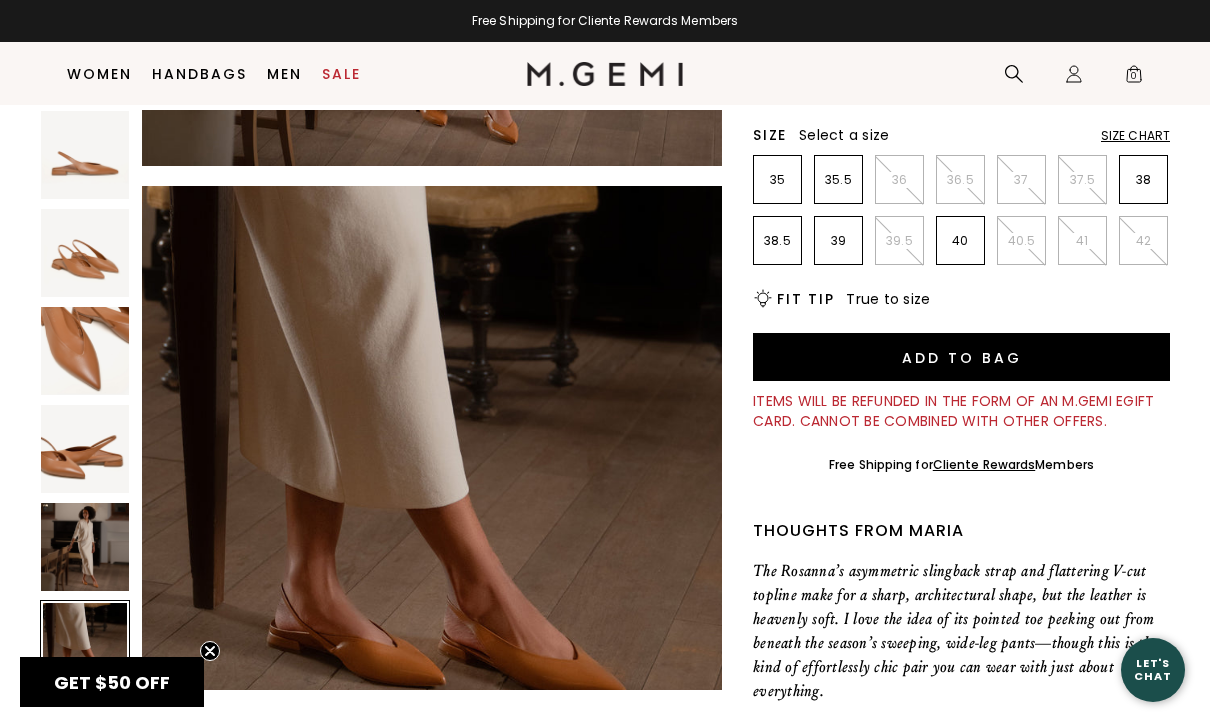 scroll, scrollTop: 3000, scrollLeft: 0, axis: vertical 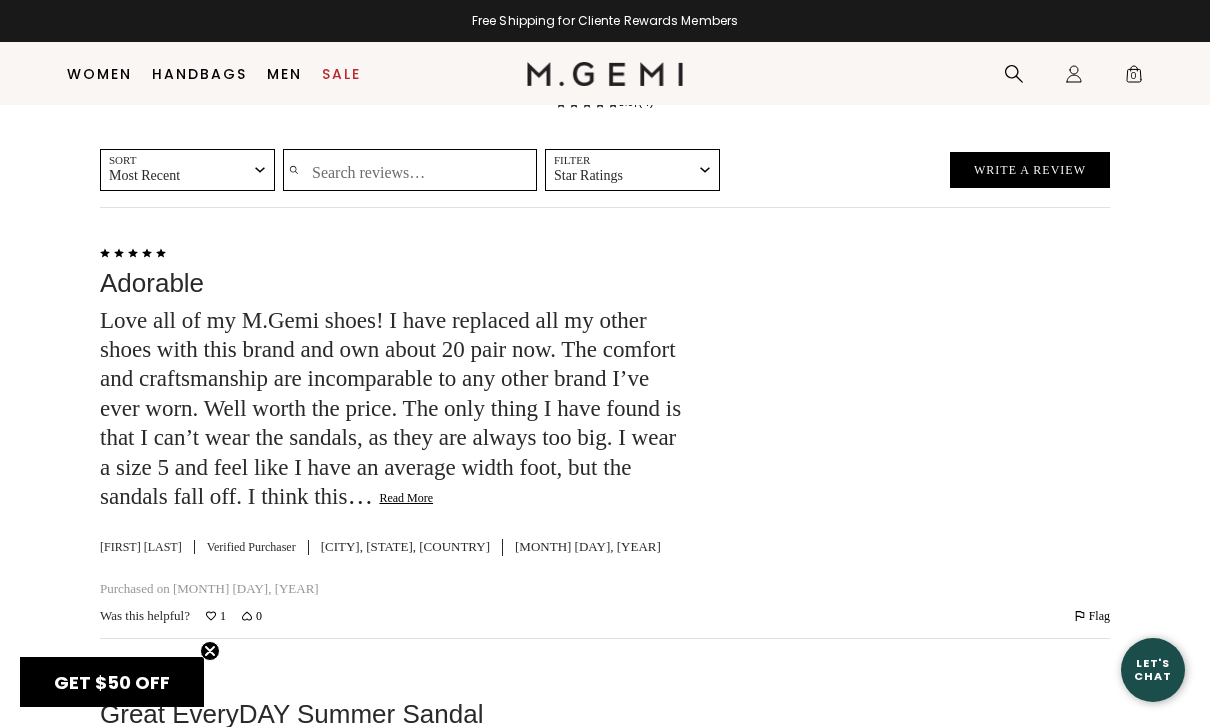 click on "Read More" 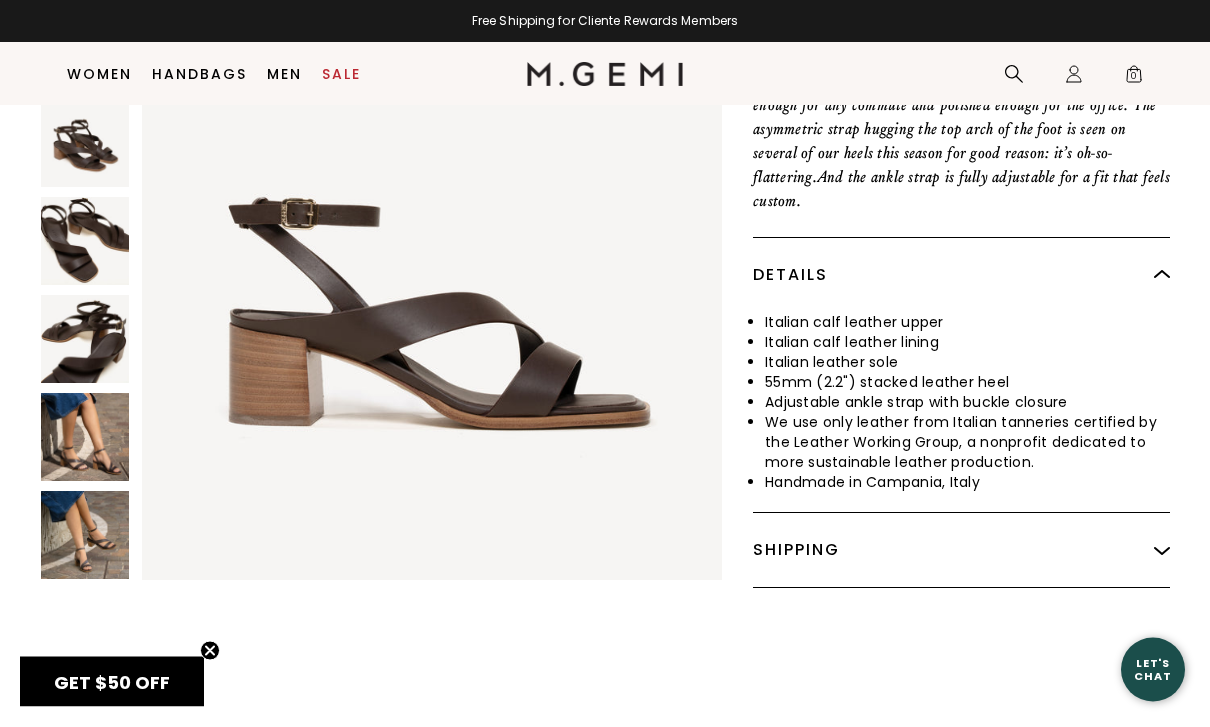 scroll, scrollTop: 842, scrollLeft: 0, axis: vertical 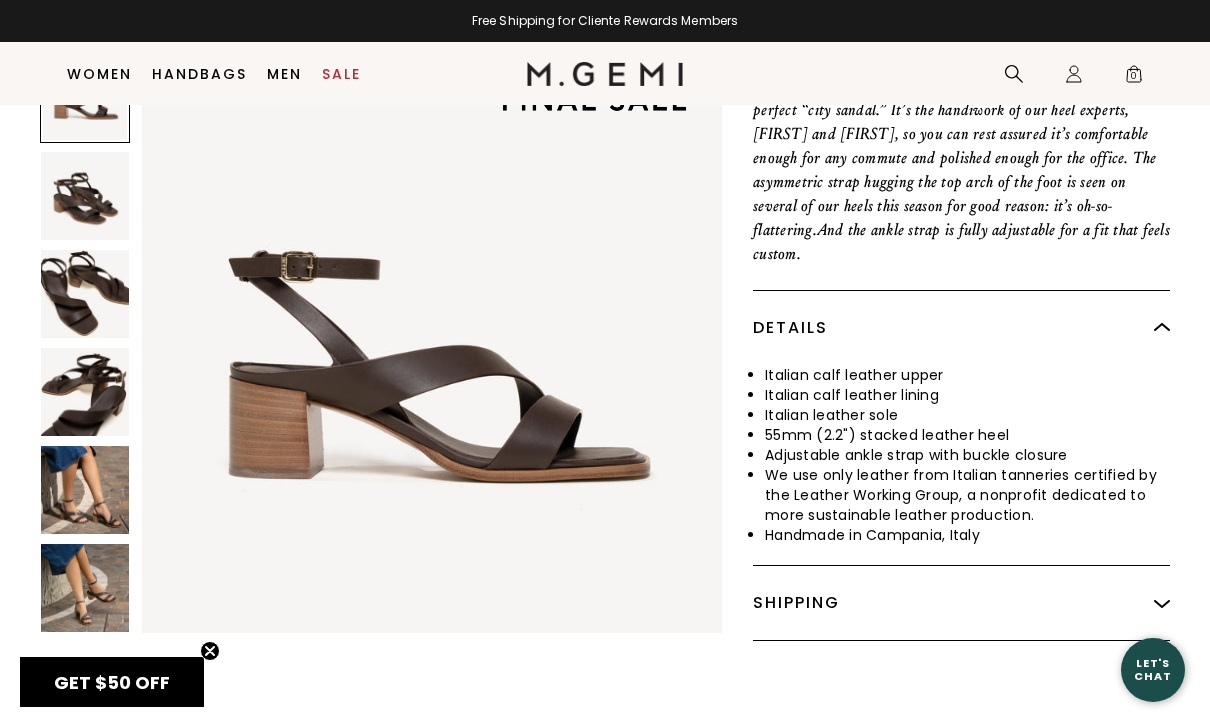 click at bounding box center (85, 490) 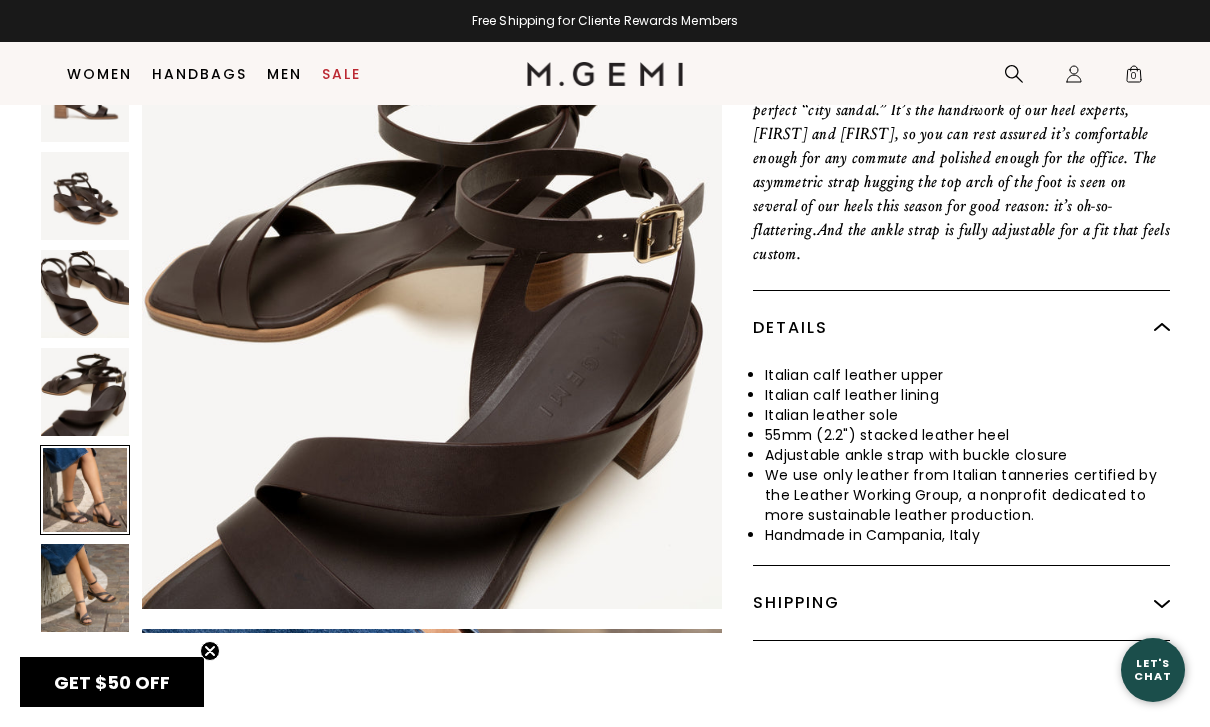 scroll, scrollTop: 2400, scrollLeft: 0, axis: vertical 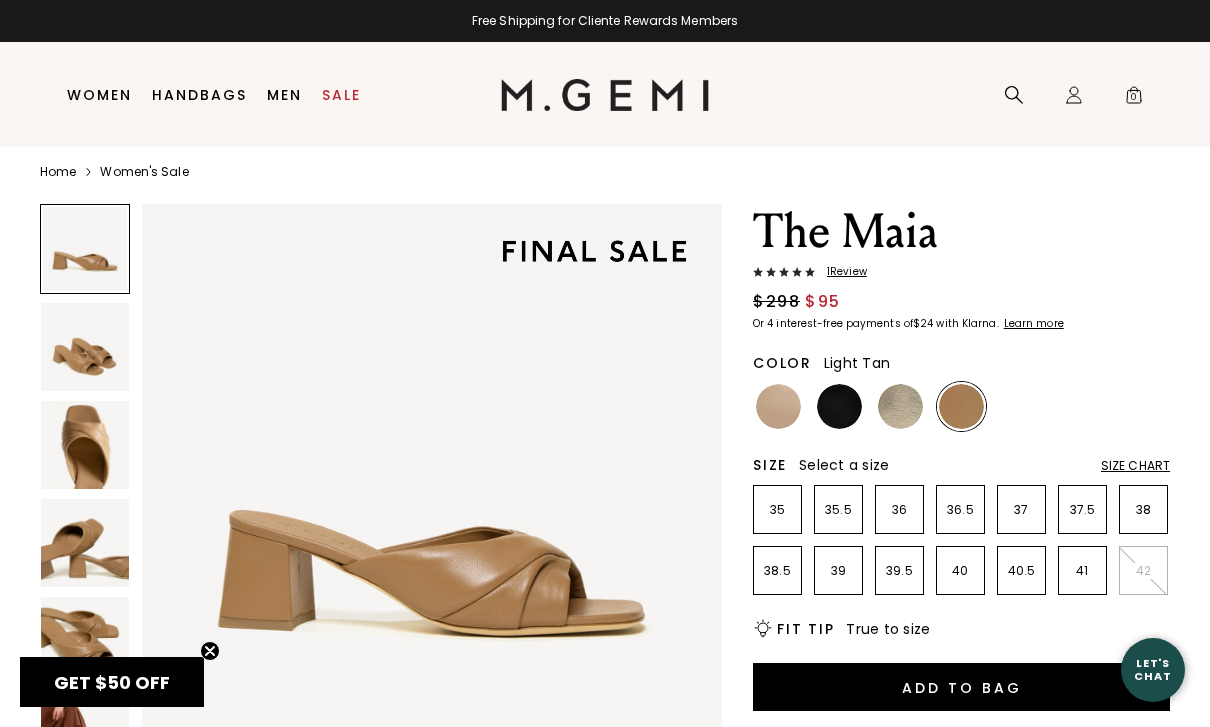click at bounding box center [85, 445] 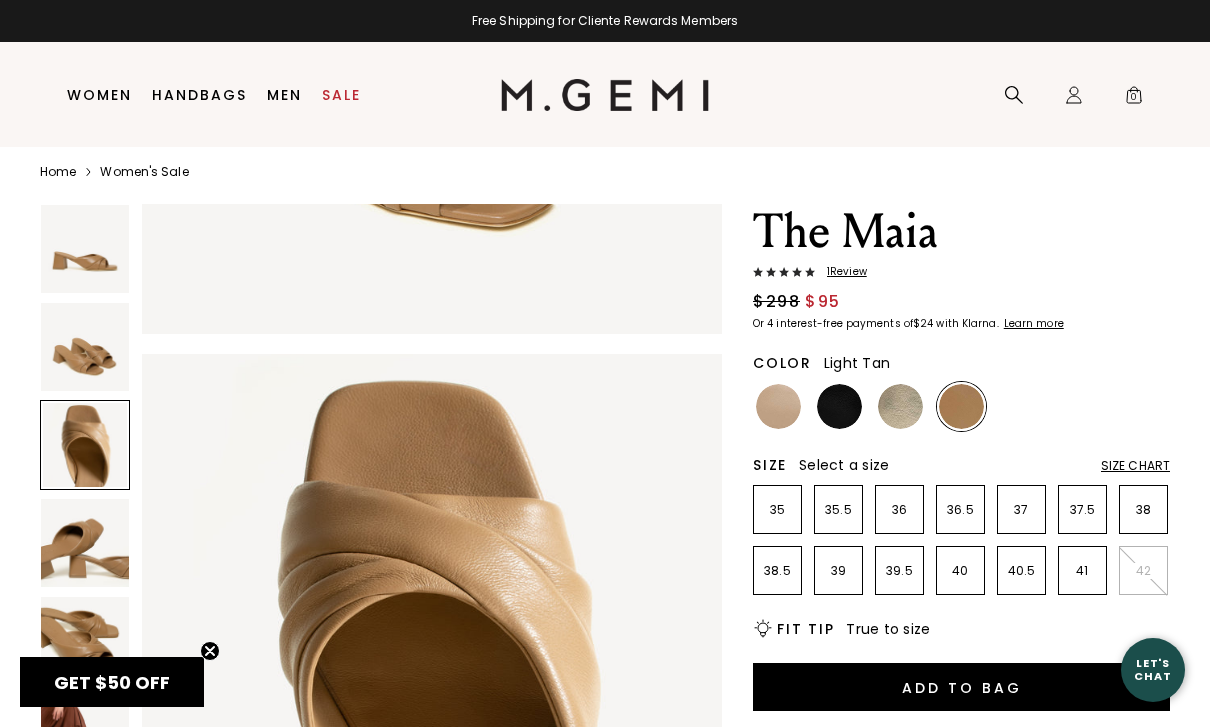 scroll, scrollTop: 1200, scrollLeft: 0, axis: vertical 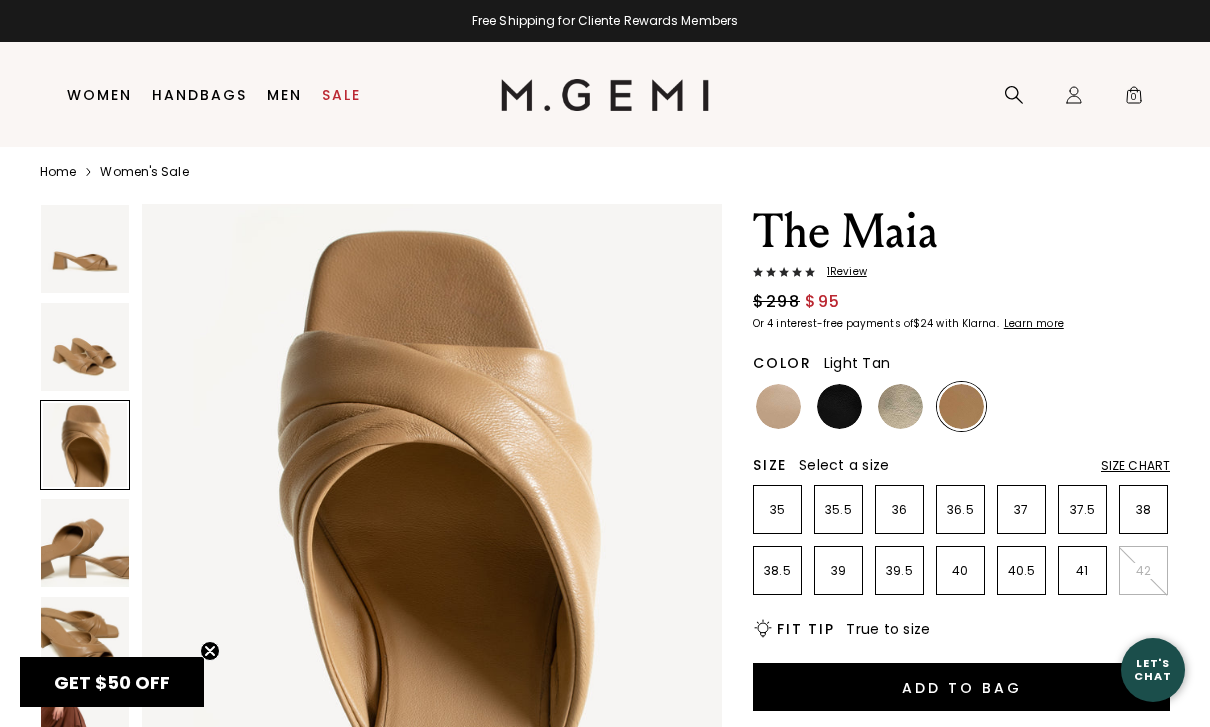 click on "1  Review" at bounding box center (841, 272) 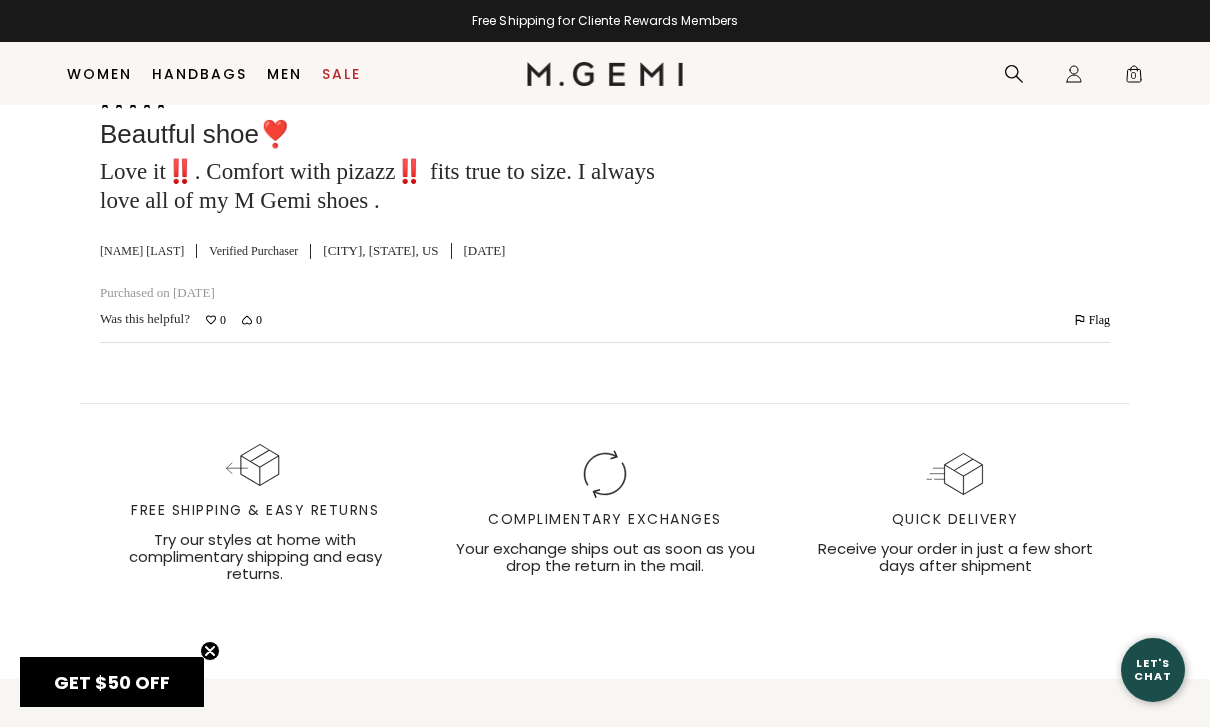 scroll, scrollTop: 15, scrollLeft: 0, axis: vertical 